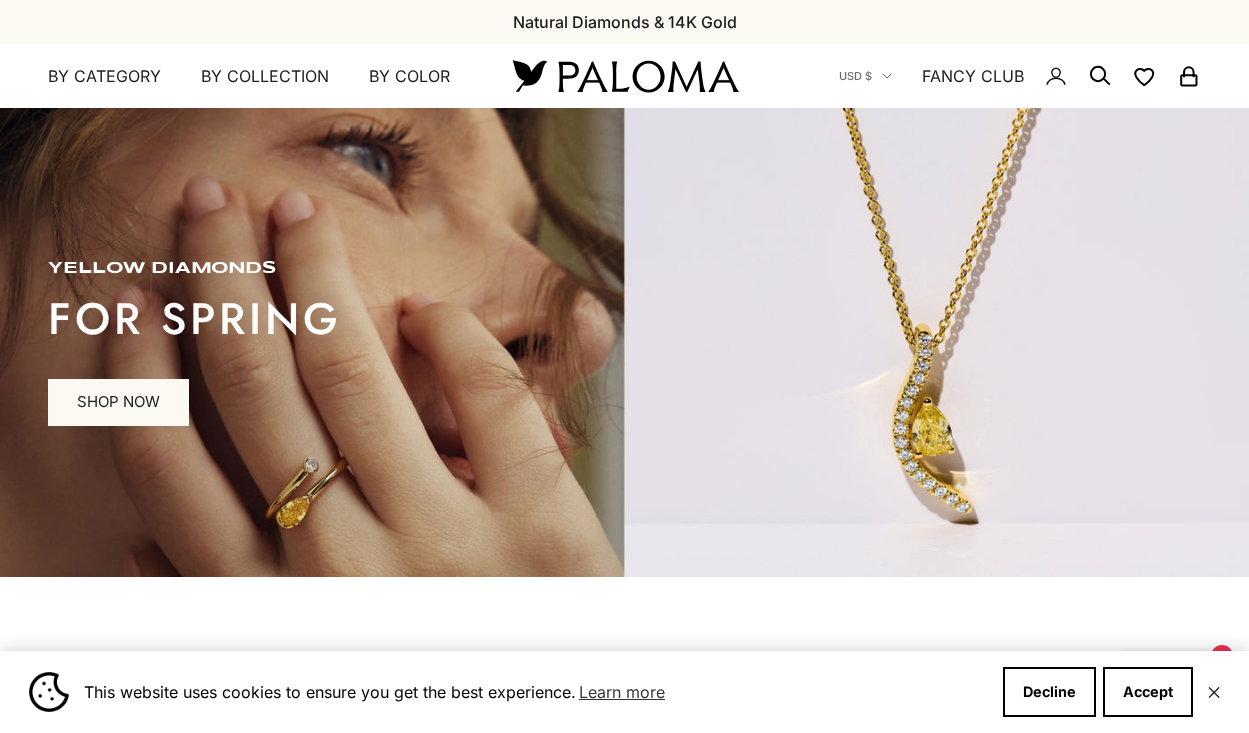 scroll, scrollTop: 0, scrollLeft: 0, axis: both 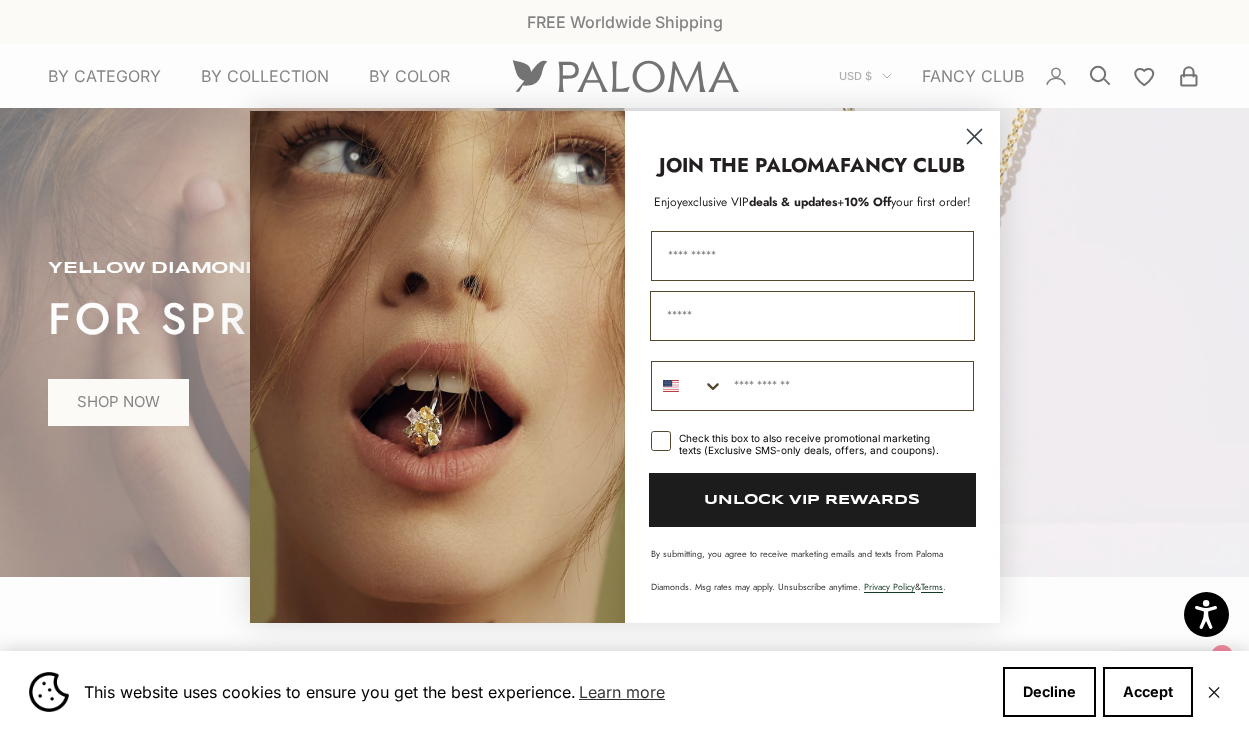 click 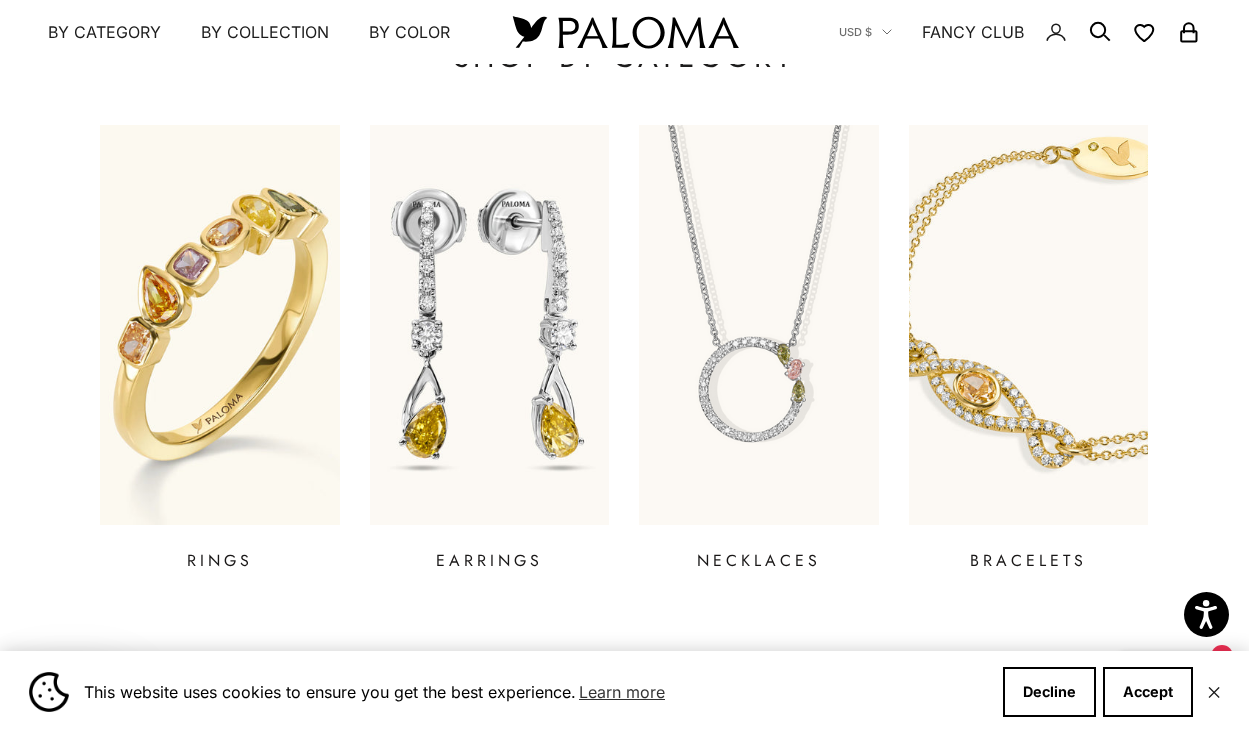 scroll, scrollTop: 636, scrollLeft: 0, axis: vertical 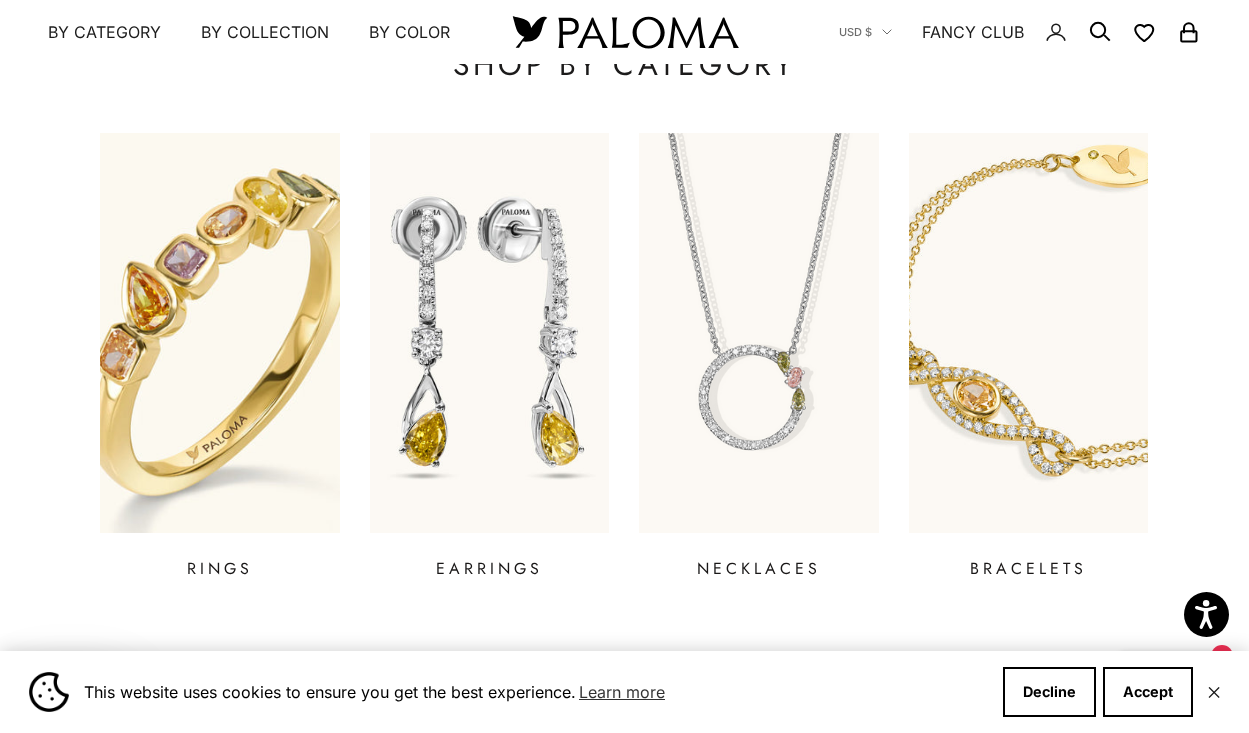click at bounding box center [220, 333] 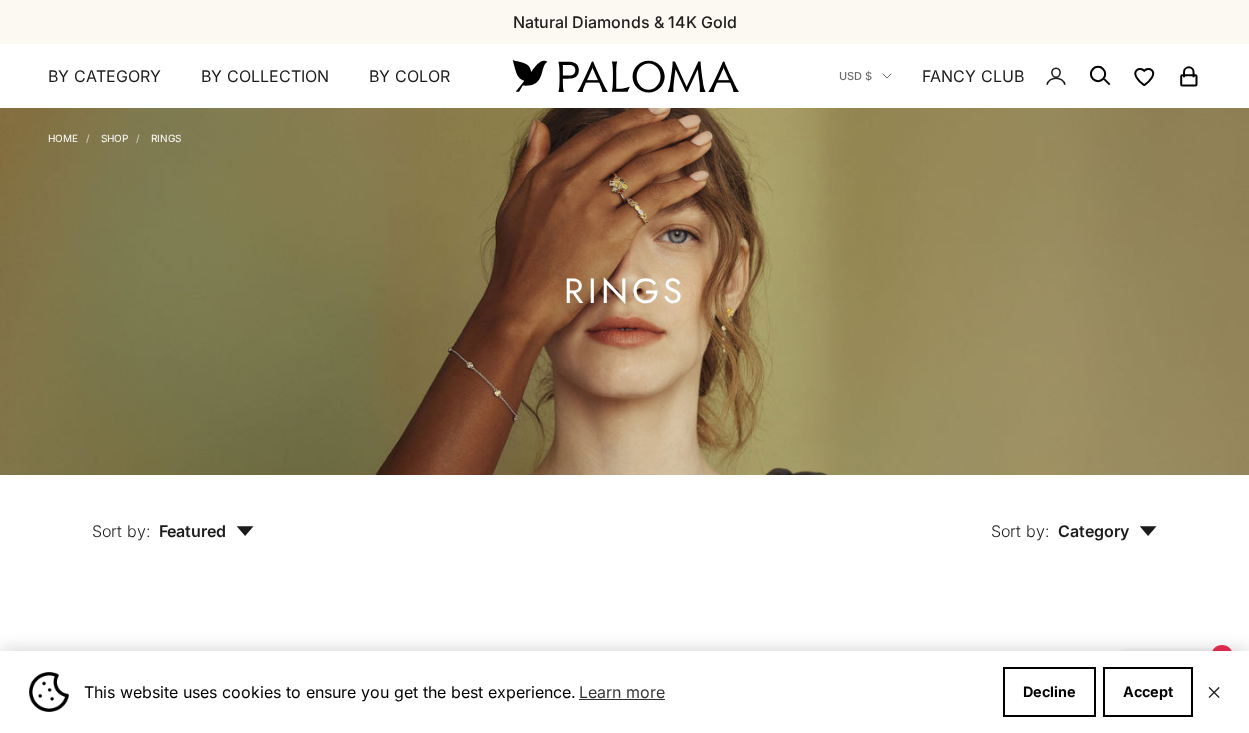 scroll, scrollTop: 0, scrollLeft: 0, axis: both 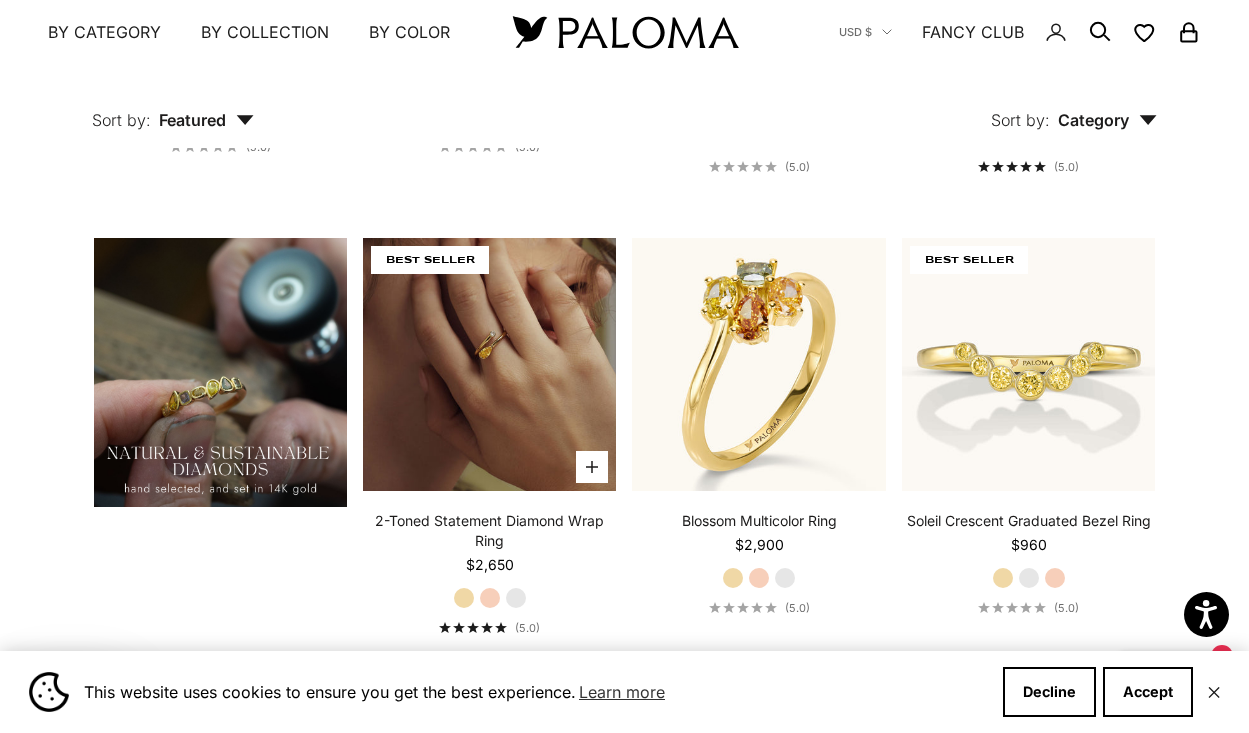 click at bounding box center (489, 364) 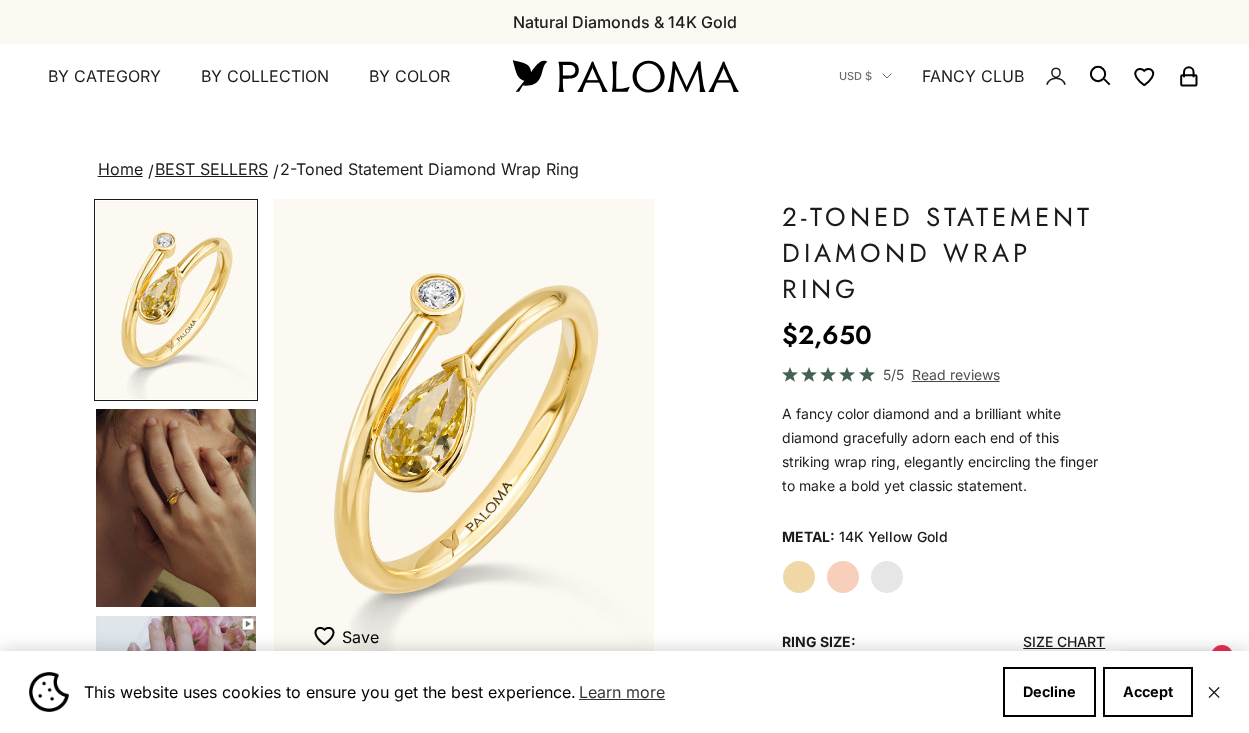 scroll, scrollTop: 0, scrollLeft: 0, axis: both 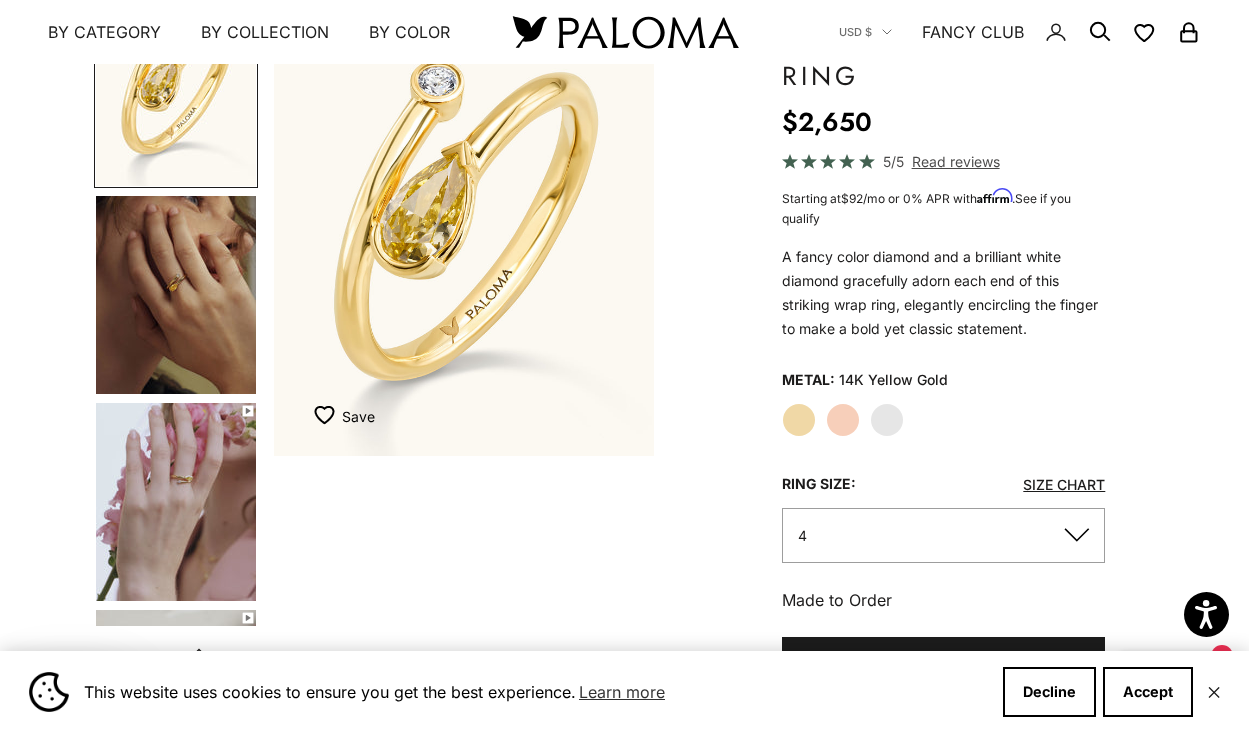 click at bounding box center (176, 295) 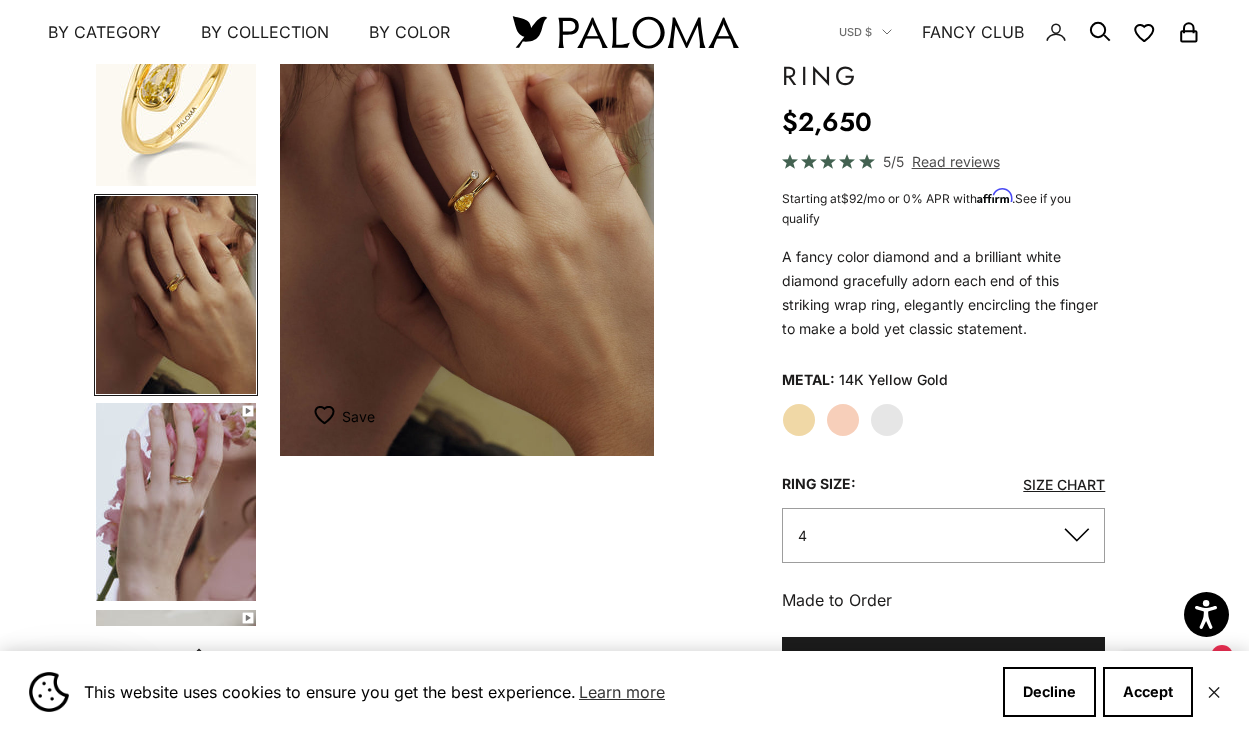 scroll, scrollTop: 0, scrollLeft: 404, axis: horizontal 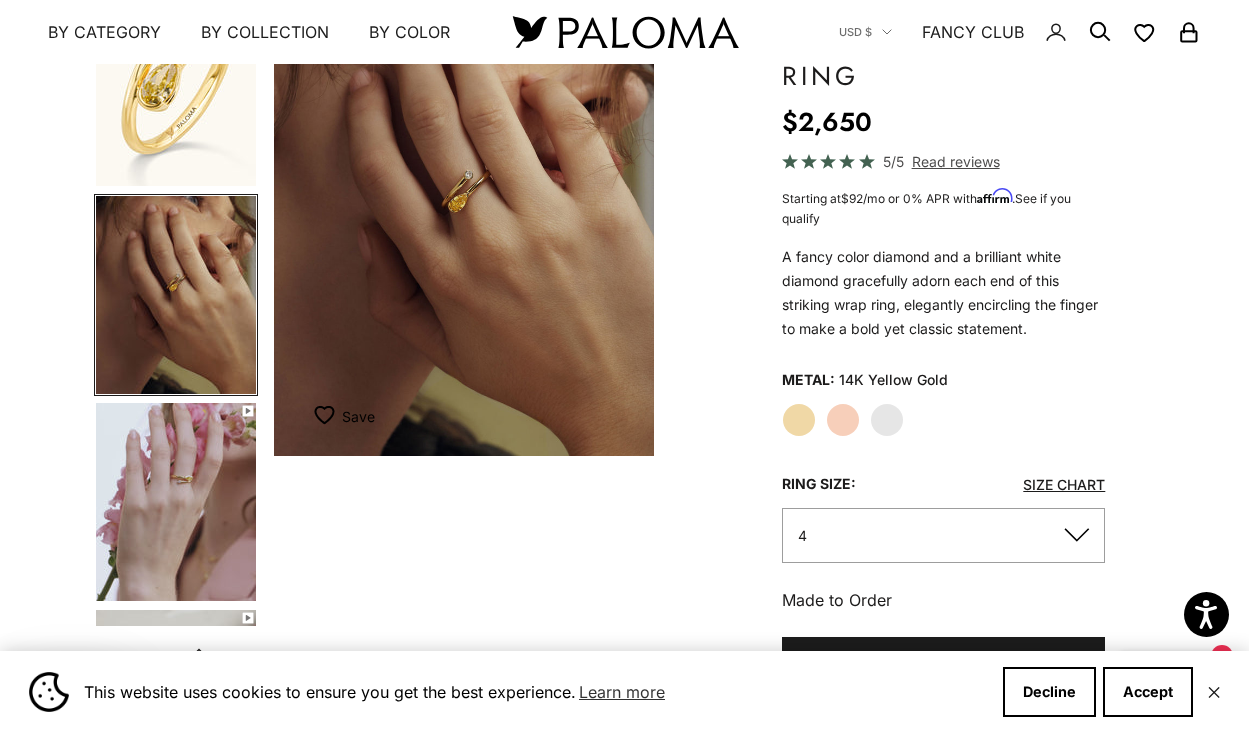 click at bounding box center (176, 502) 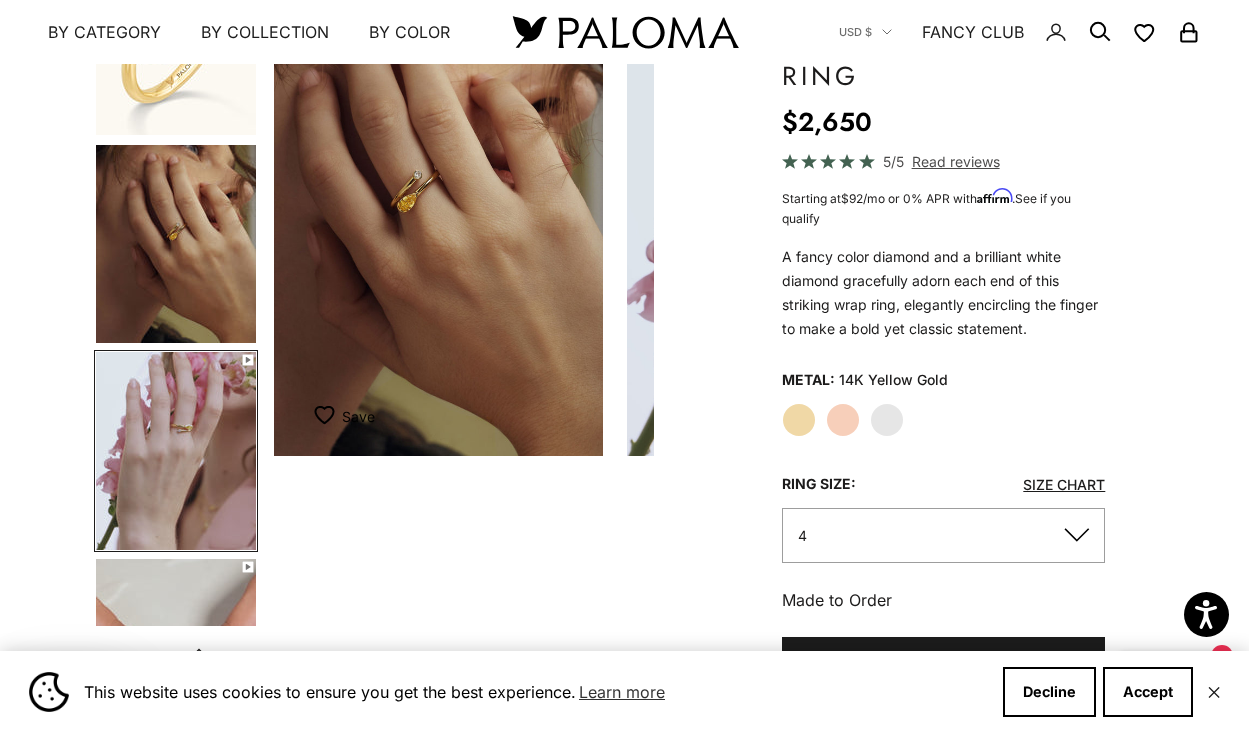 scroll, scrollTop: 0, scrollLeft: 601, axis: horizontal 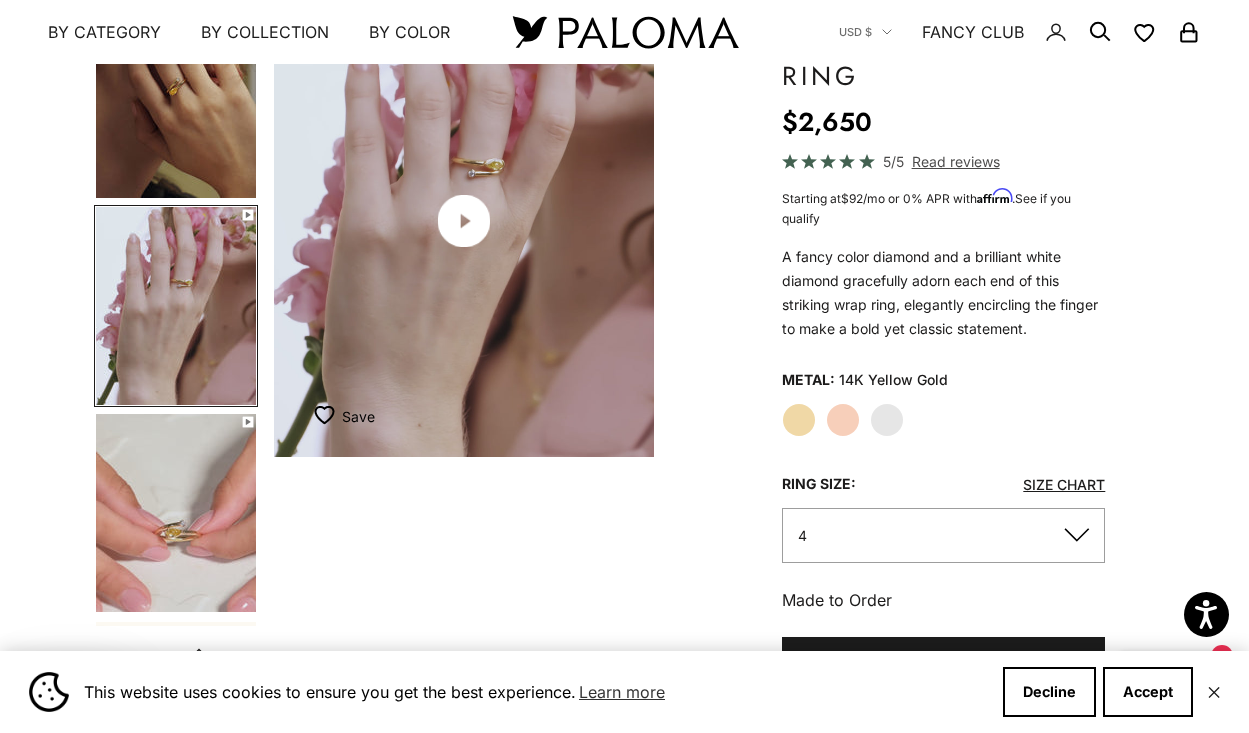 click 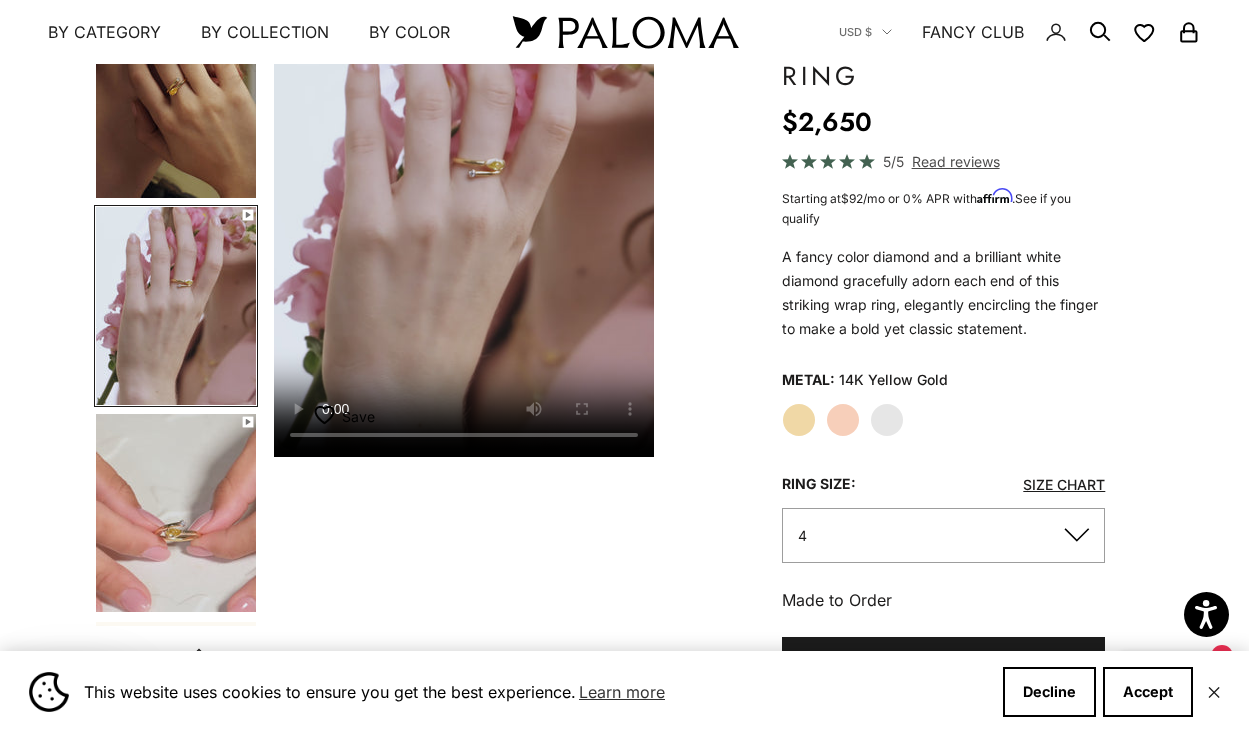 click on "White Gold" 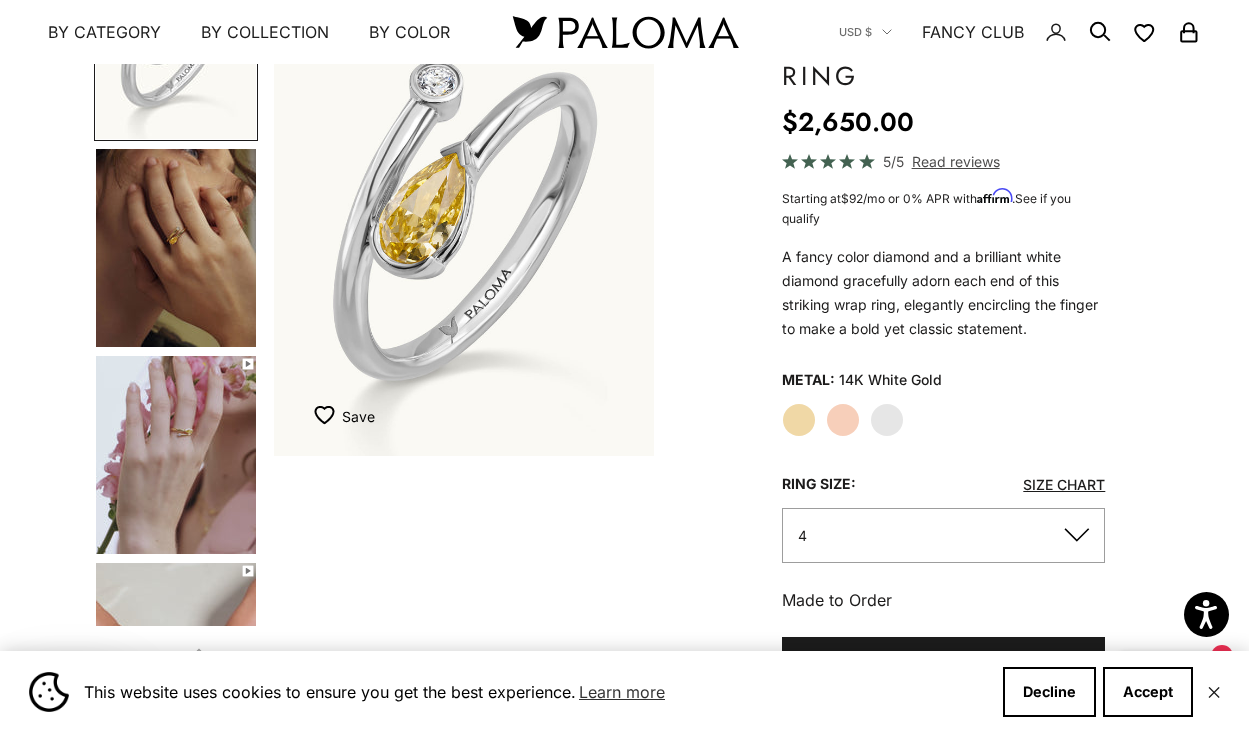 scroll, scrollTop: 0, scrollLeft: 0, axis: both 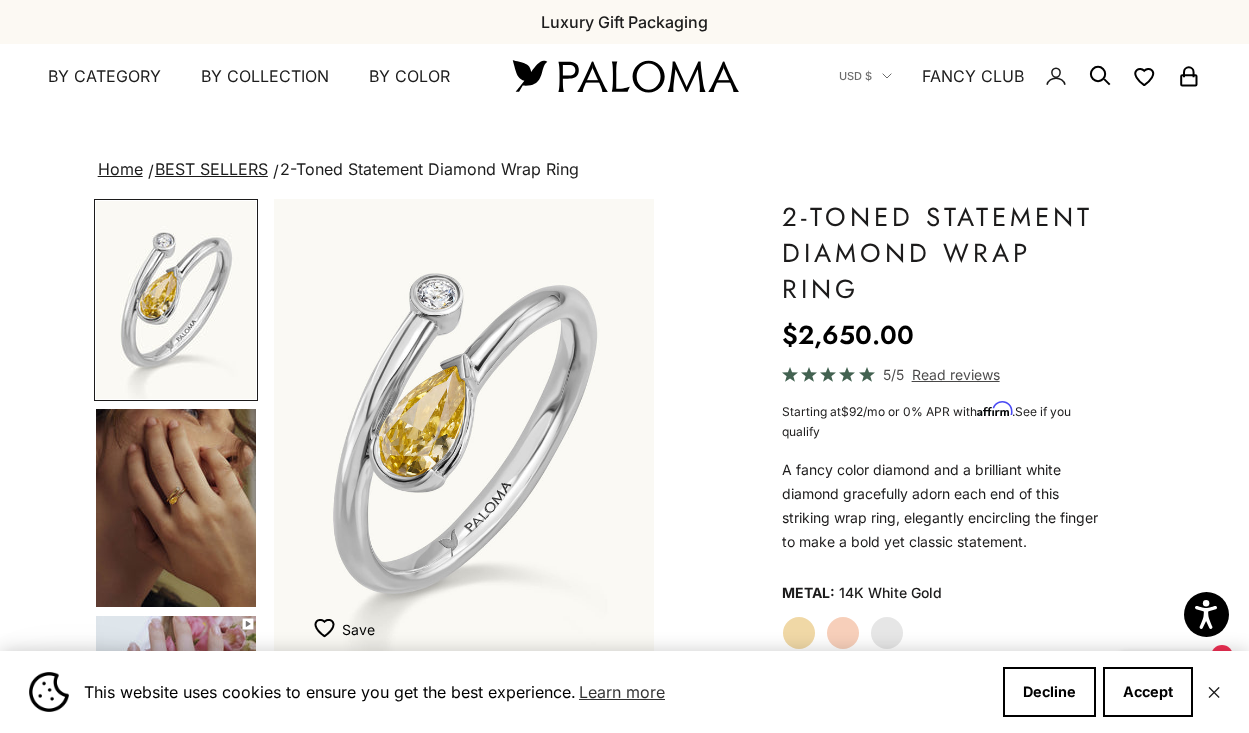 click on "Home" at bounding box center [120, 169] 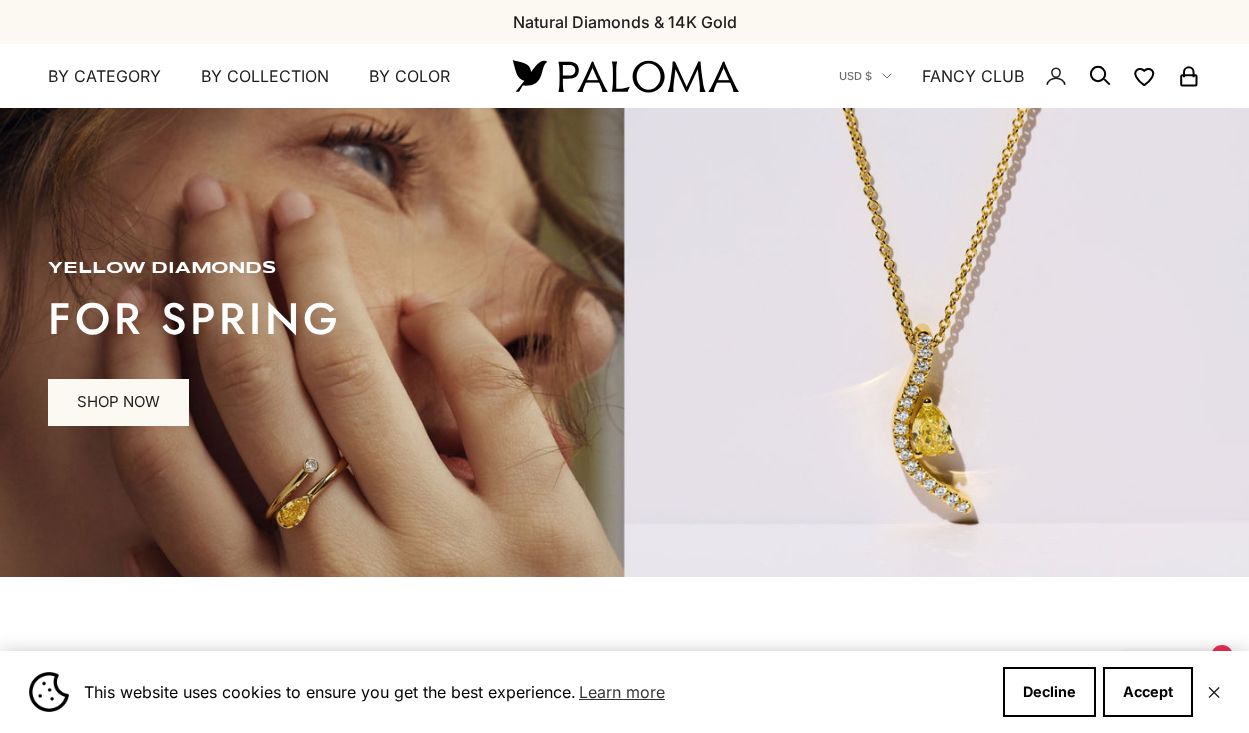scroll, scrollTop: 0, scrollLeft: 0, axis: both 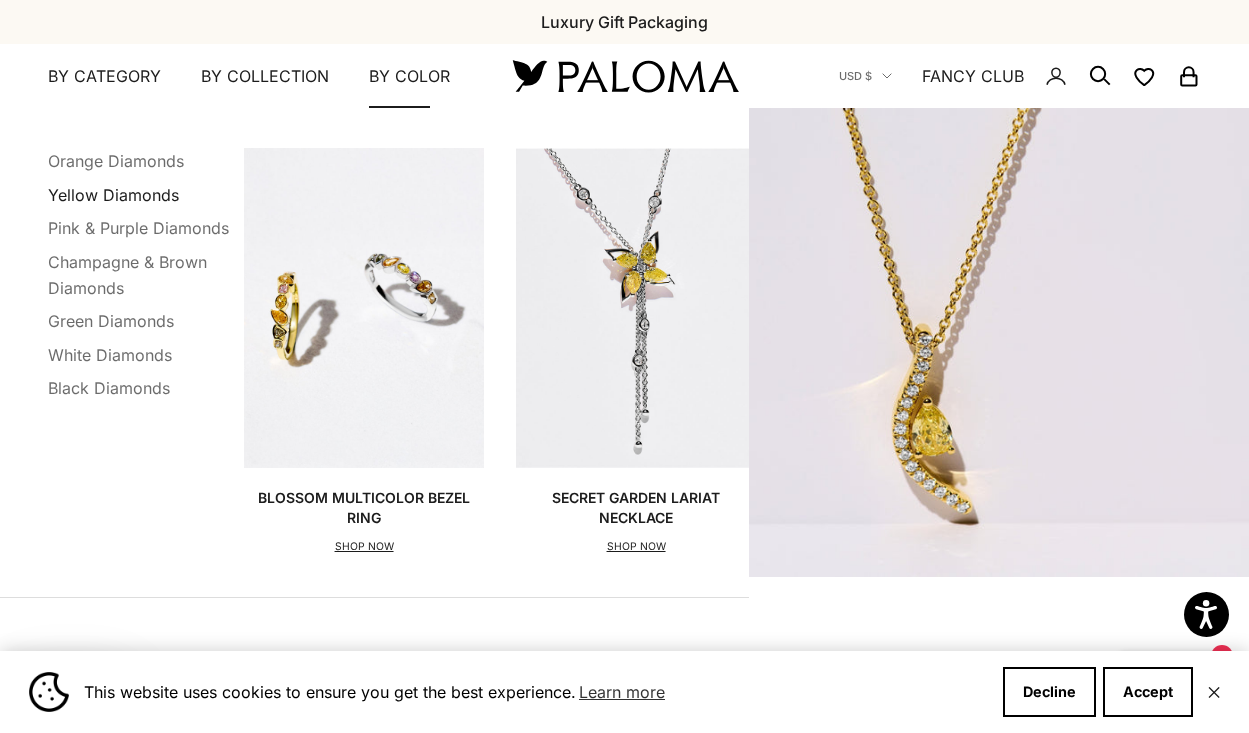 click on "Yellow Diamonds" at bounding box center [113, 195] 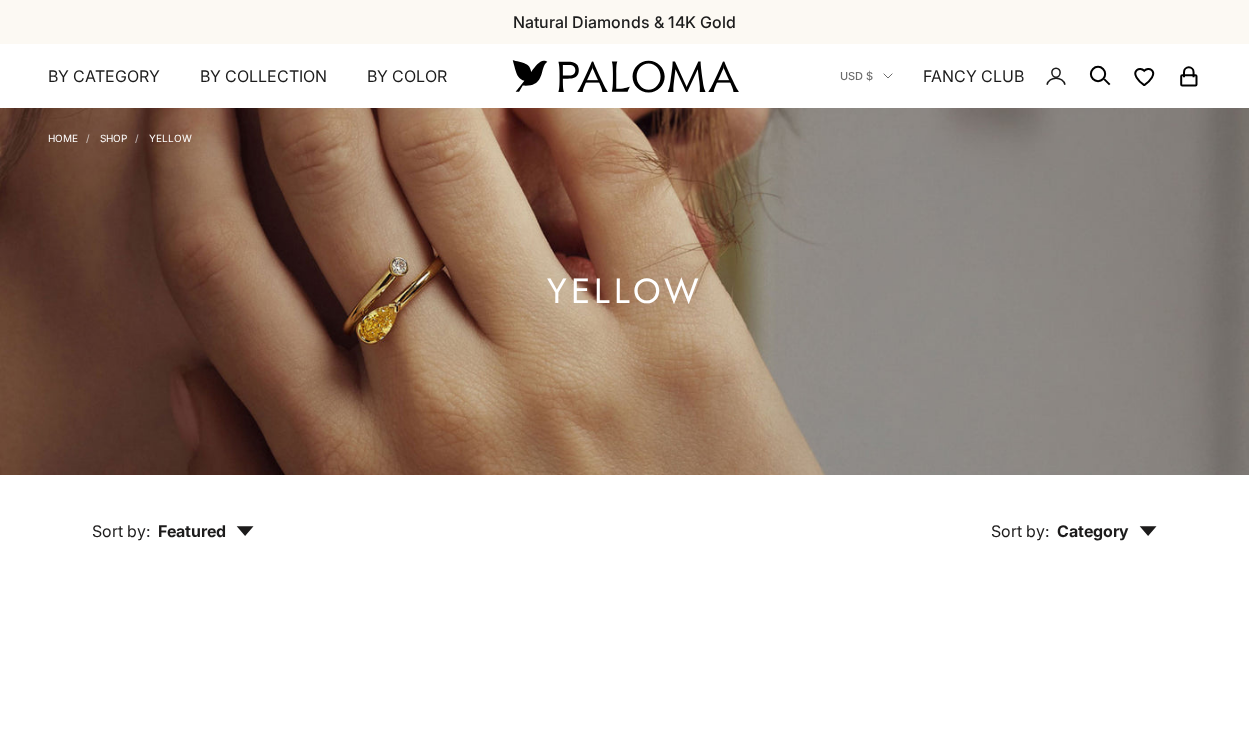 scroll, scrollTop: 0, scrollLeft: 0, axis: both 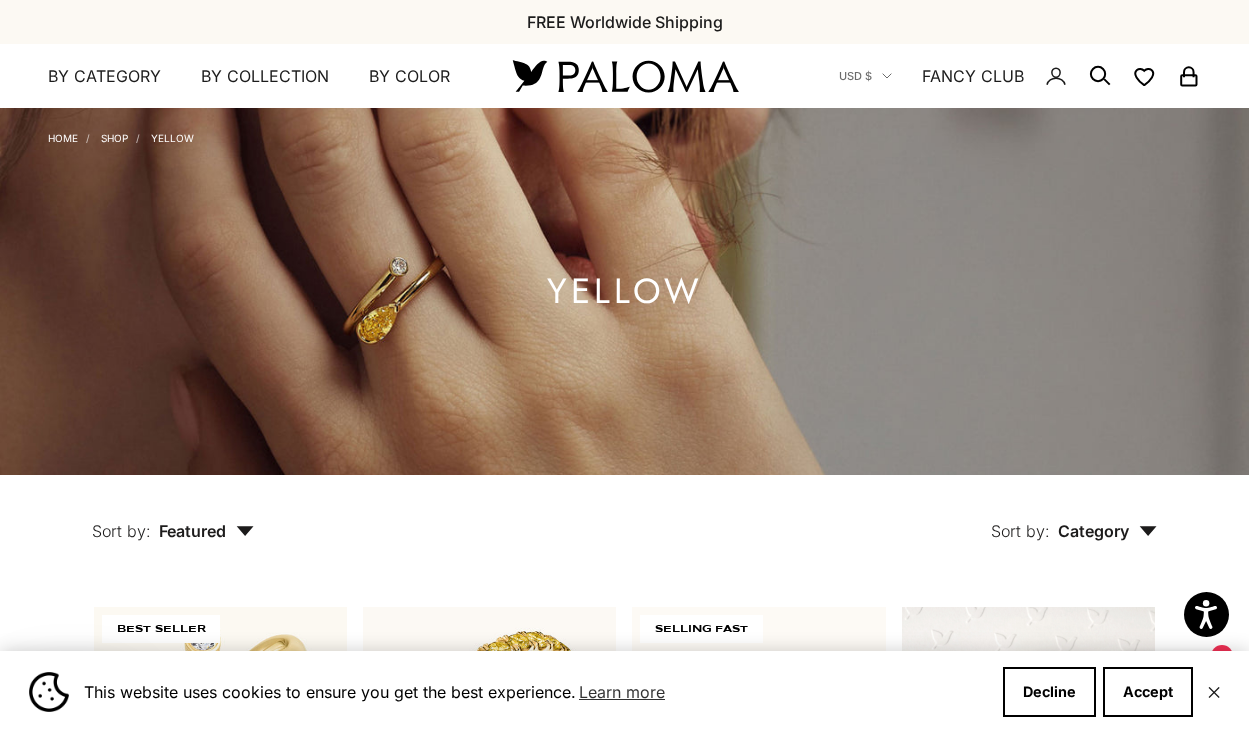 click on "Featured" at bounding box center [206, 531] 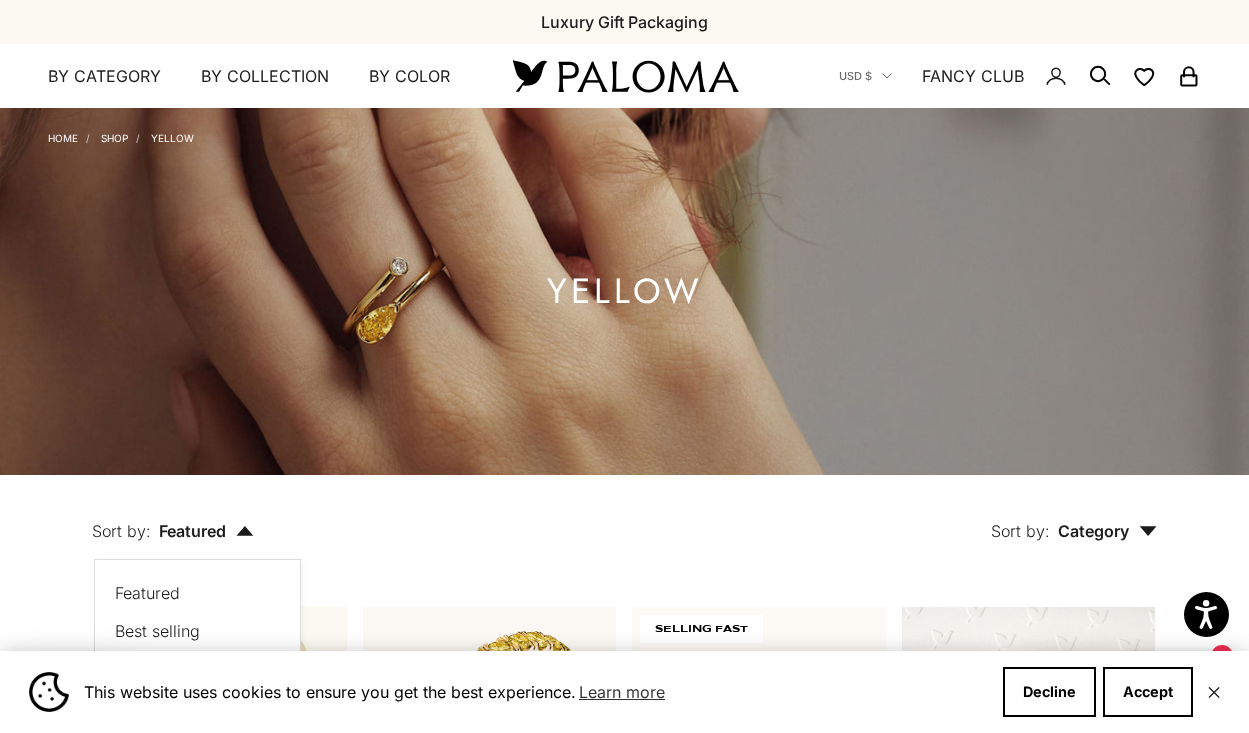 type 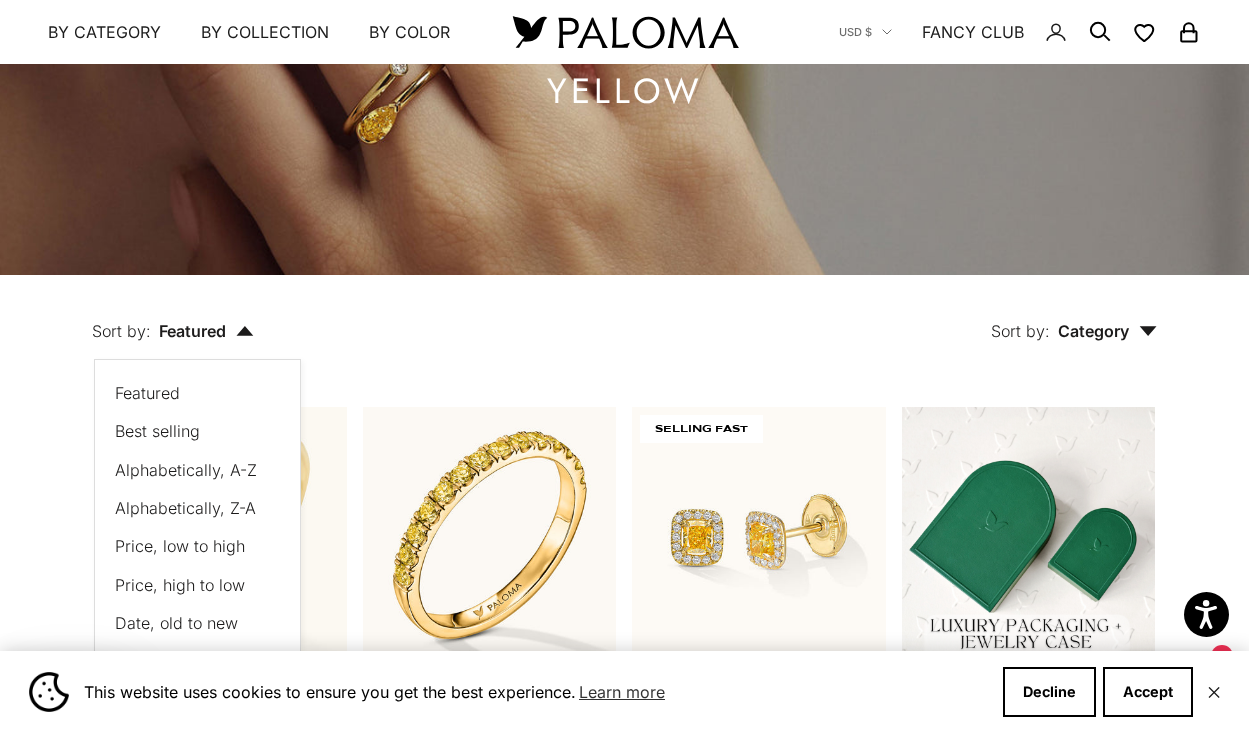 scroll, scrollTop: 240, scrollLeft: 0, axis: vertical 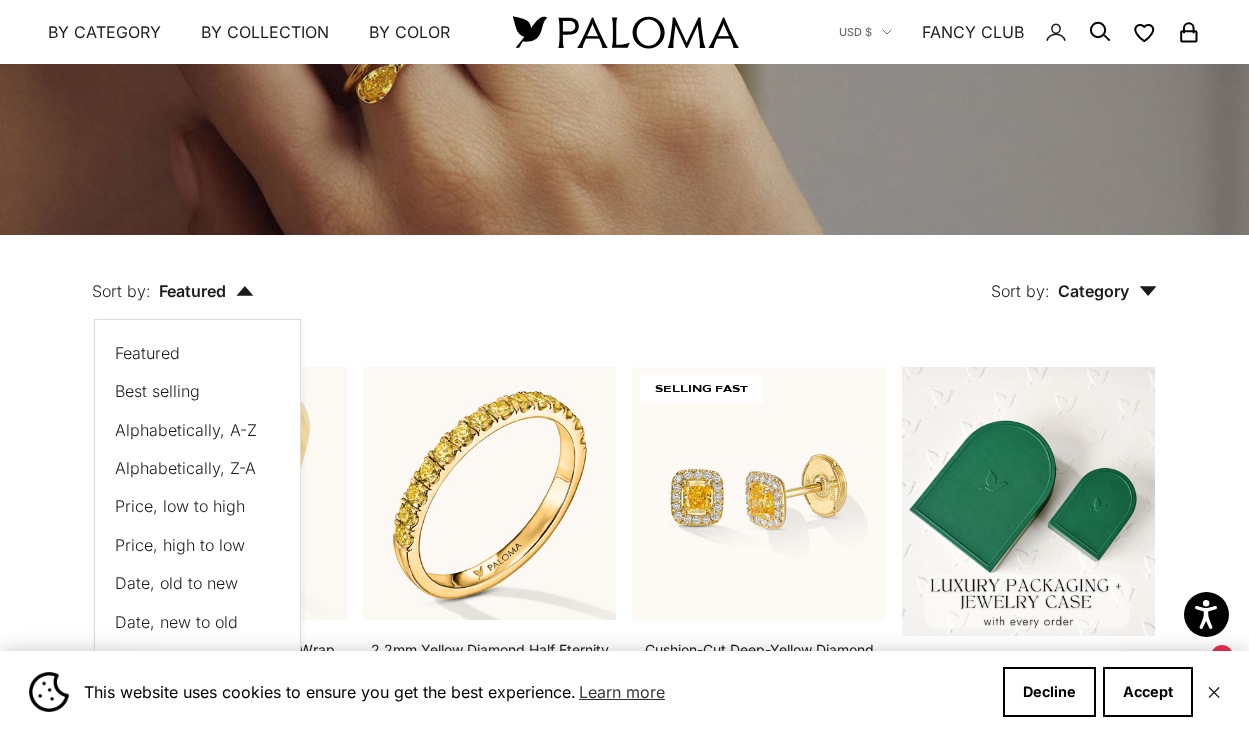 click on "Price, low to high" at bounding box center [180, 506] 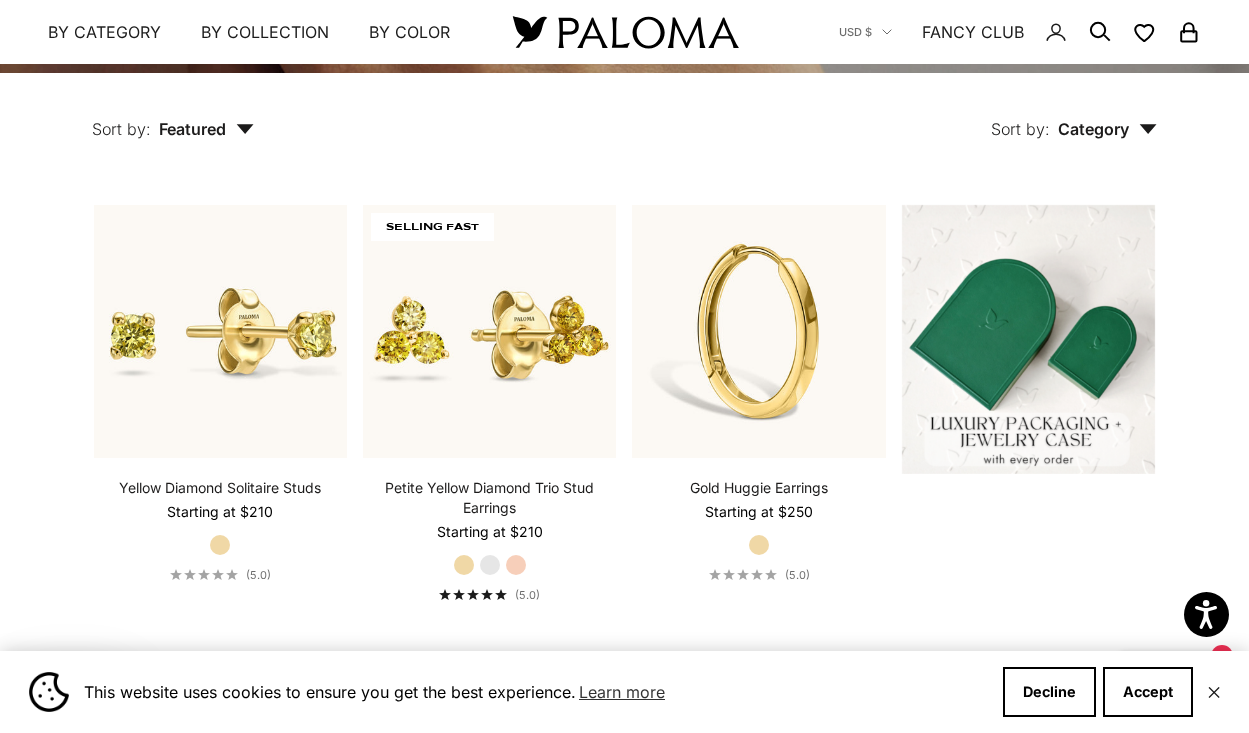 scroll, scrollTop: 439, scrollLeft: 0, axis: vertical 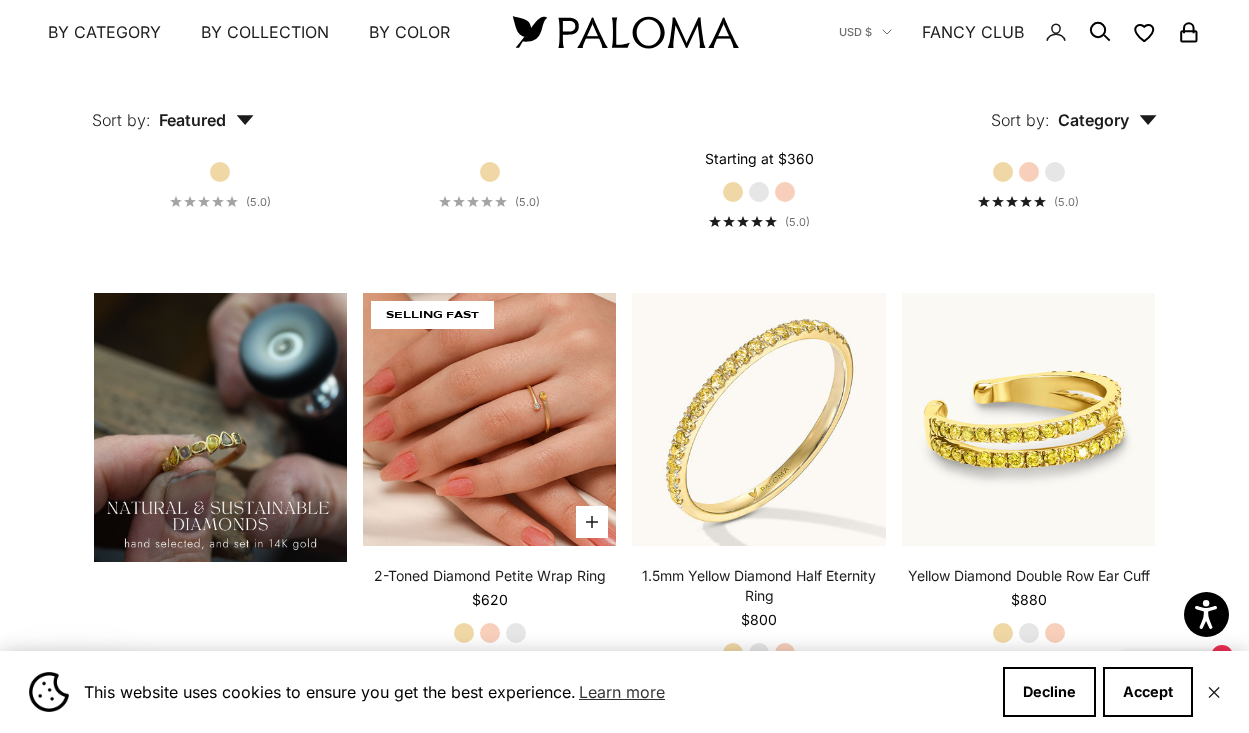 click at bounding box center (489, 419) 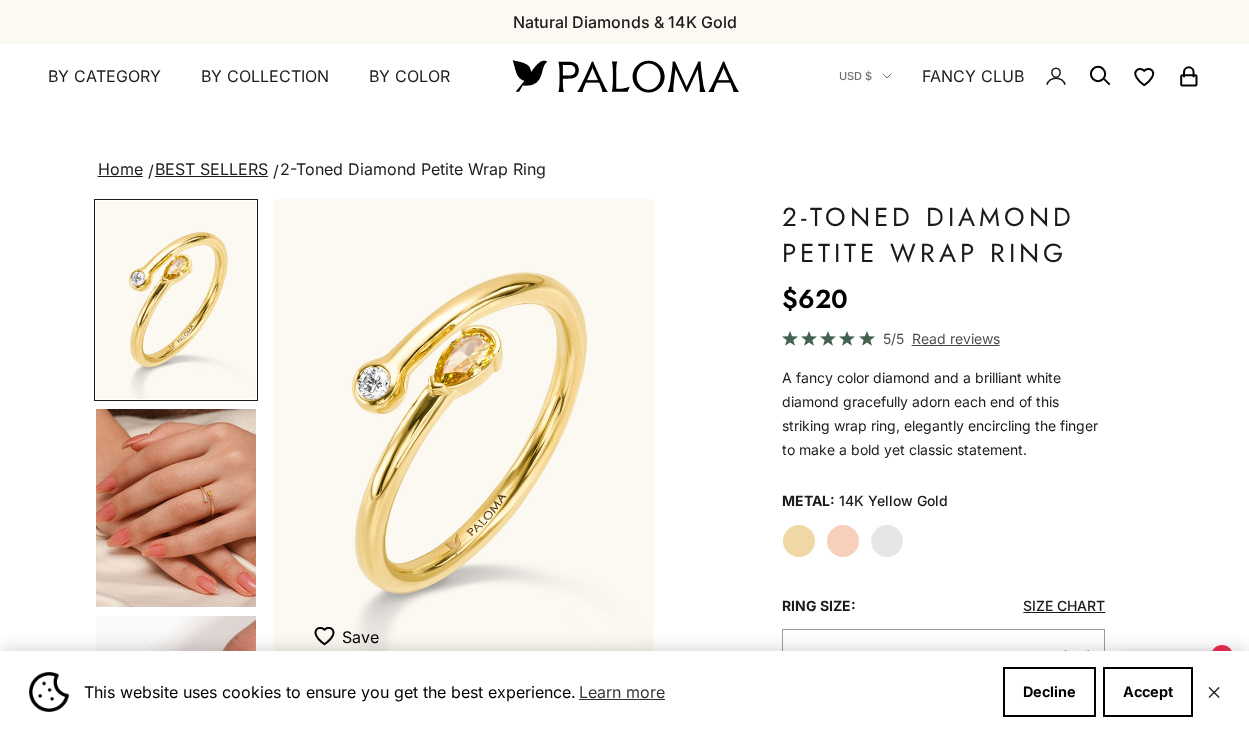 scroll, scrollTop: 0, scrollLeft: 0, axis: both 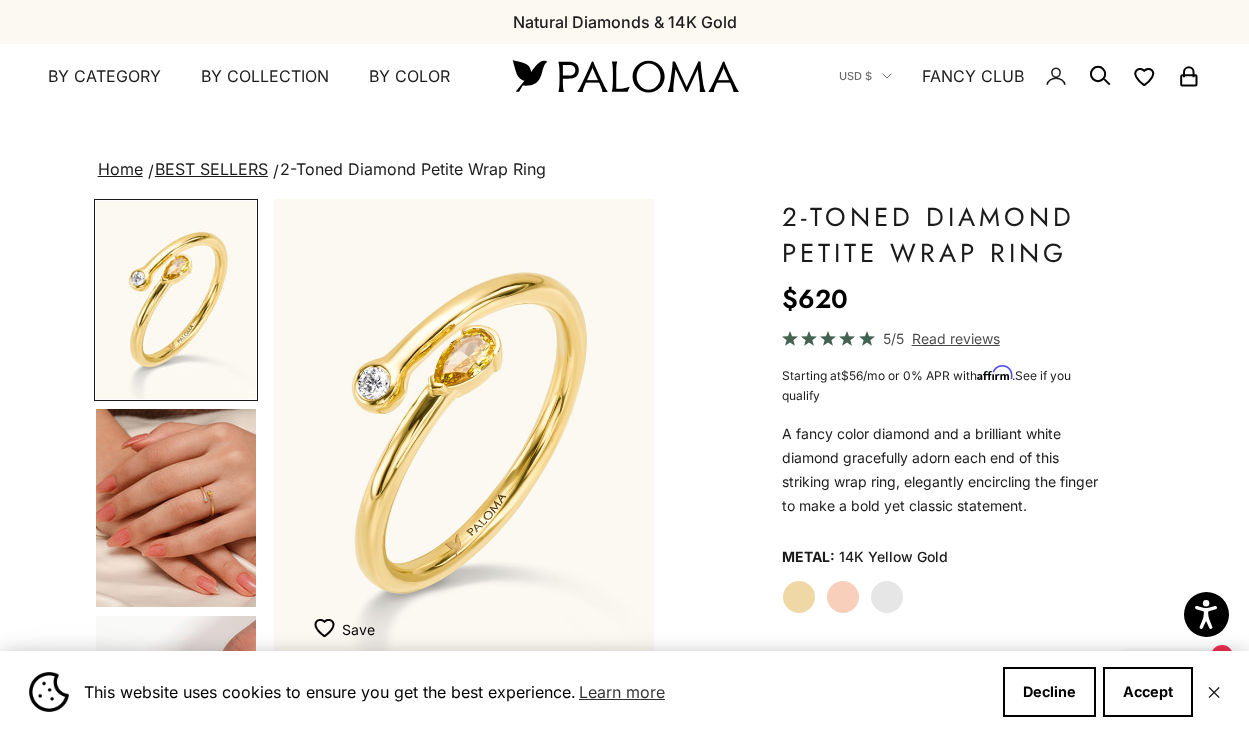 click at bounding box center (176, 508) 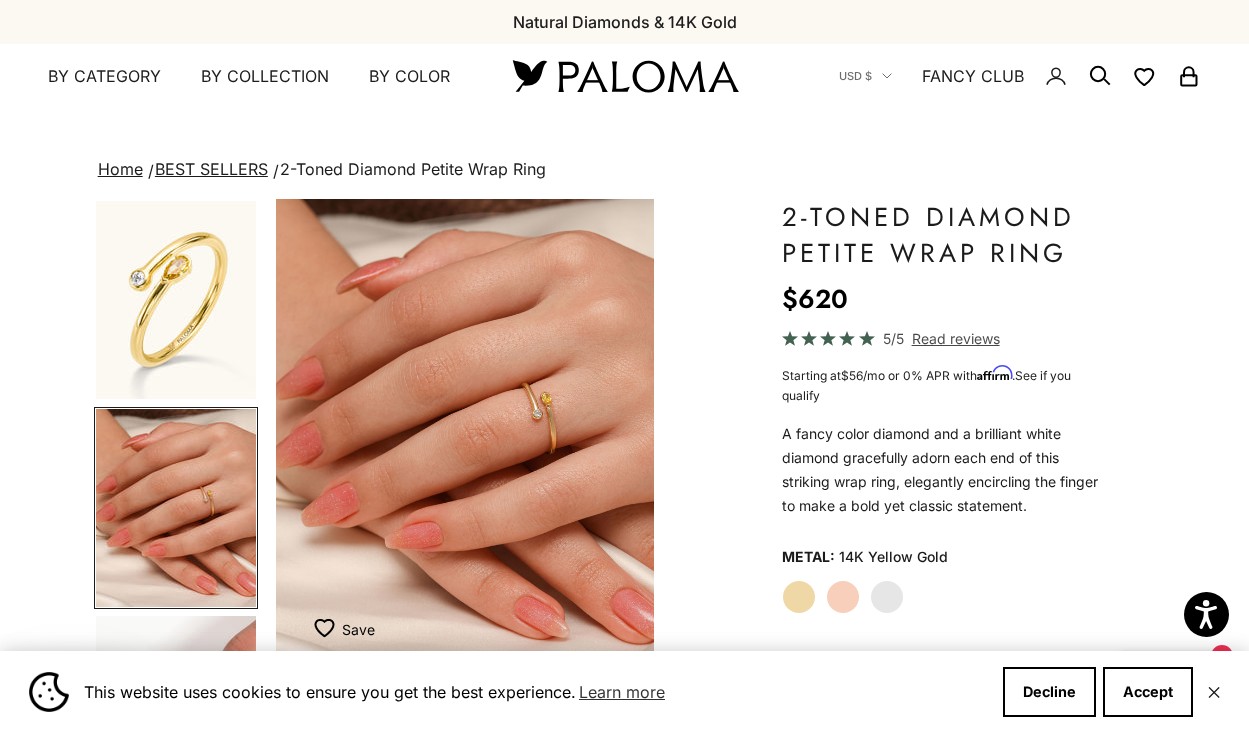 scroll, scrollTop: 0, scrollLeft: 404, axis: horizontal 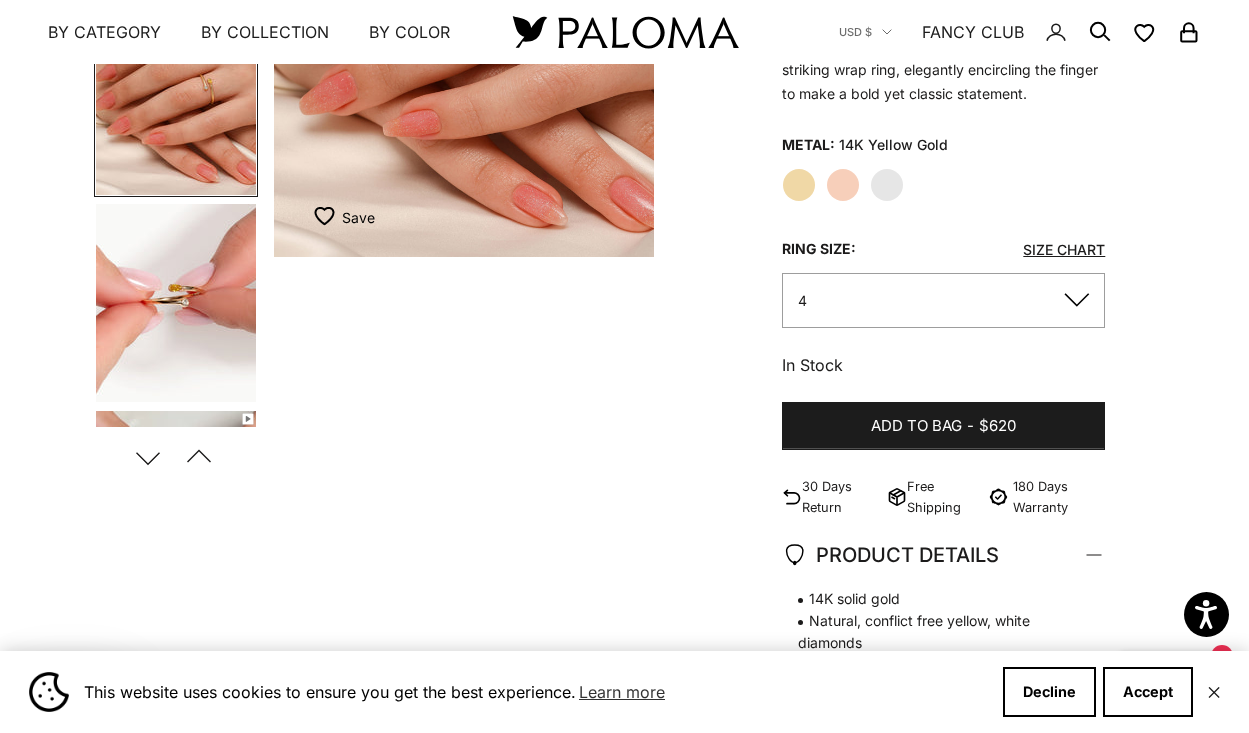 click on "Next" at bounding box center (148, 457) 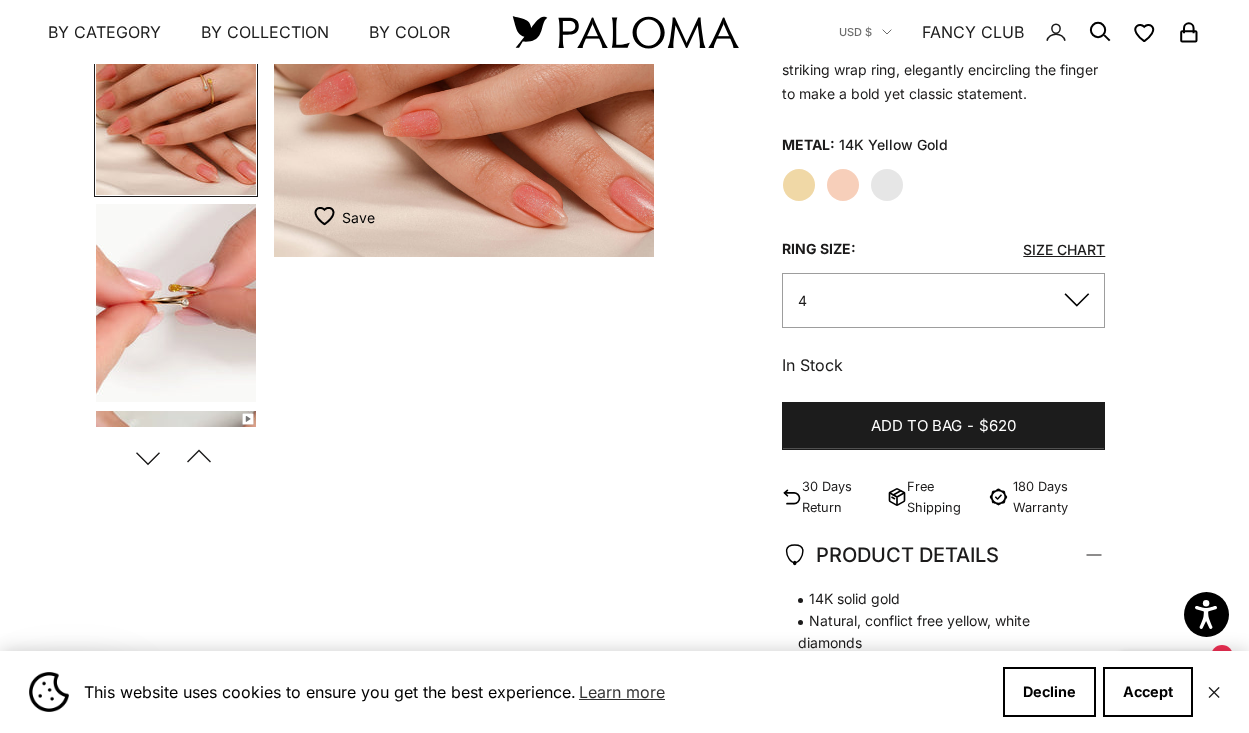 scroll, scrollTop: 0, scrollLeft: 455, axis: horizontal 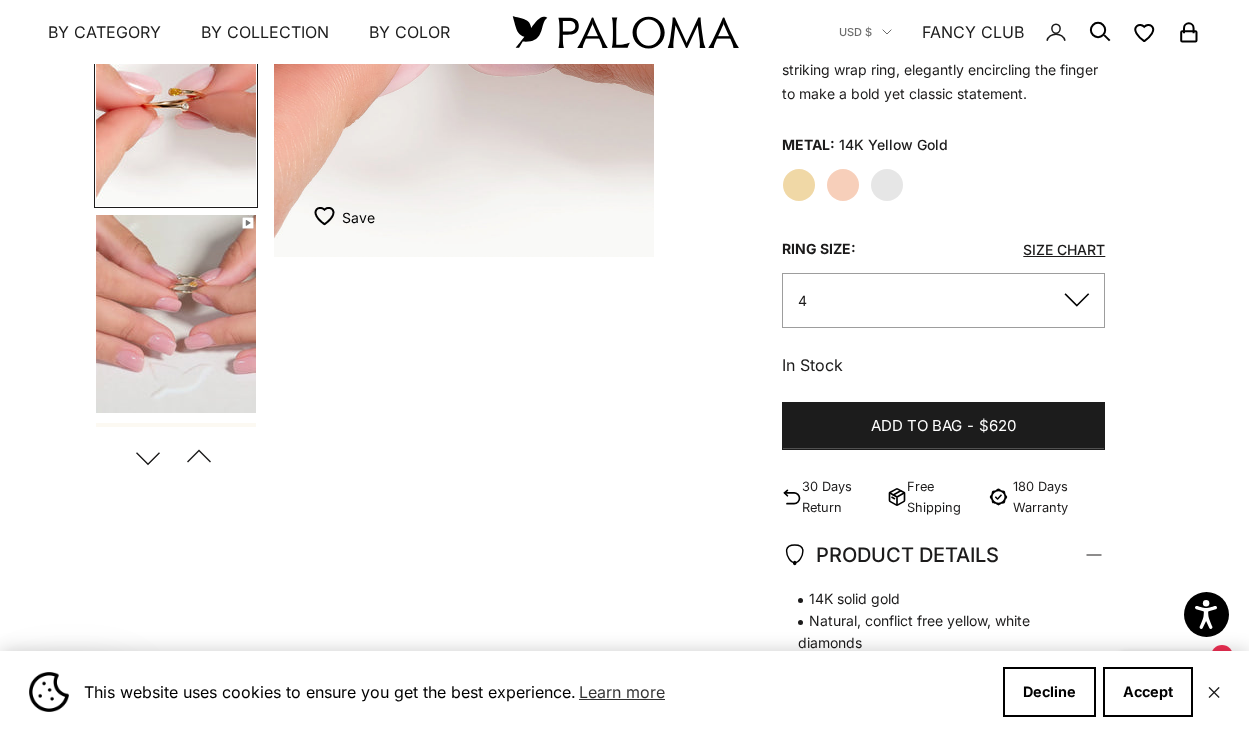click at bounding box center (176, 314) 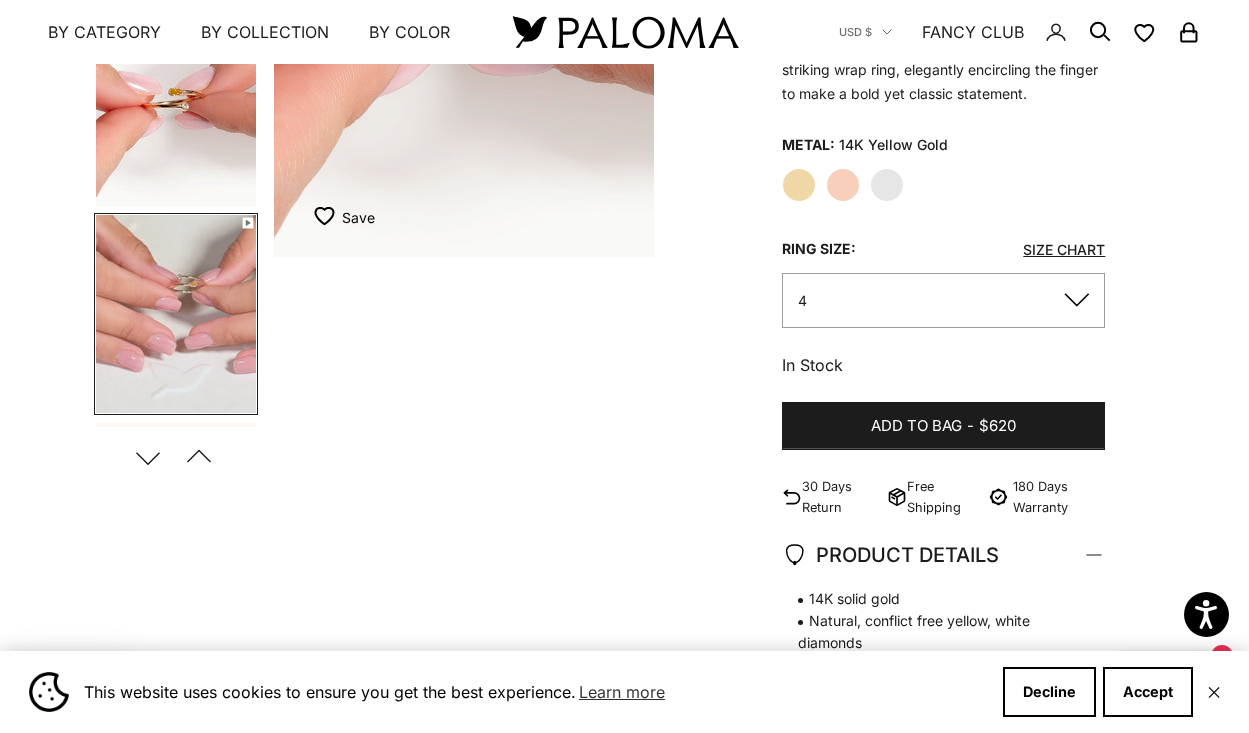 scroll, scrollTop: 0, scrollLeft: 1006, axis: horizontal 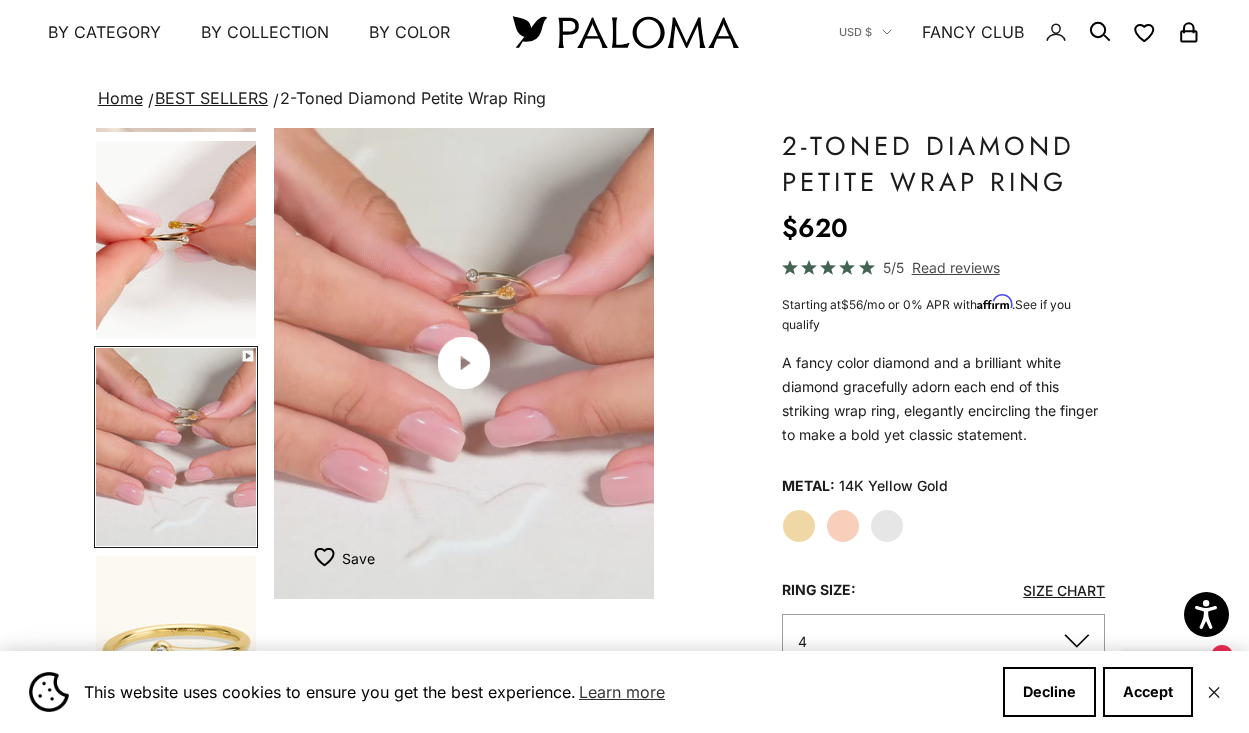 click 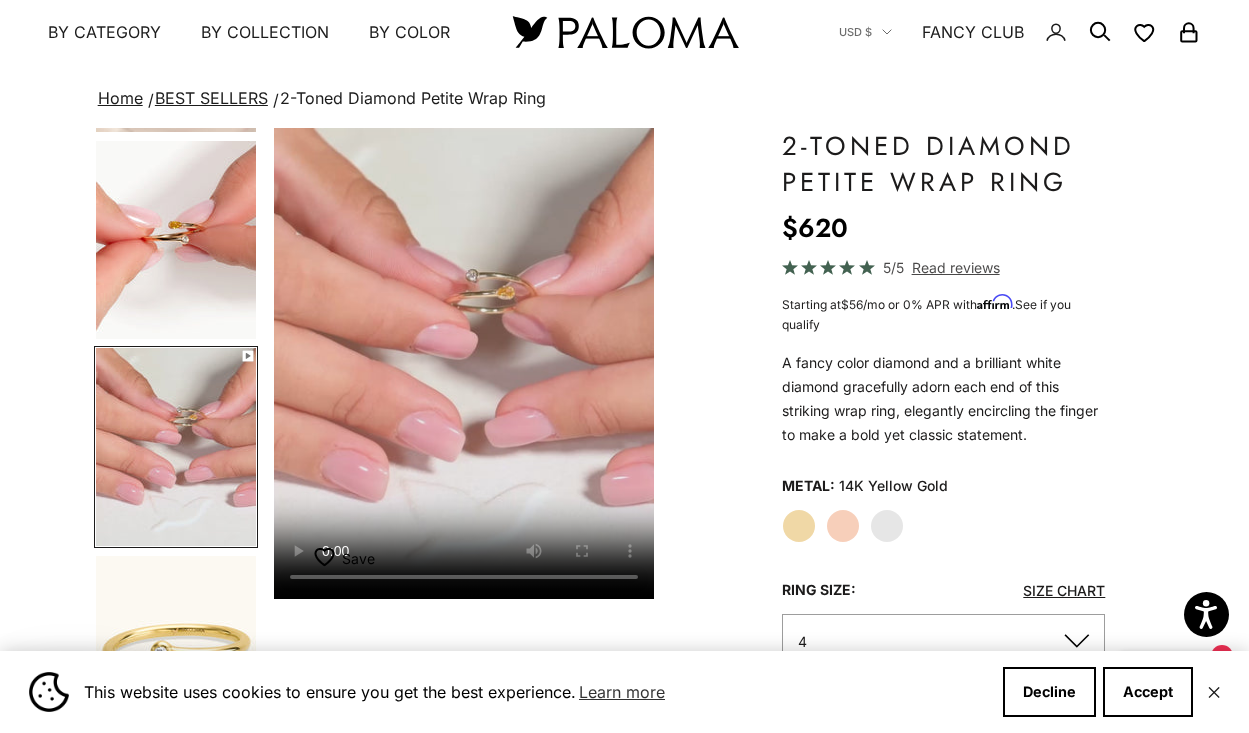 click on "Save
Add to wishlist" at bounding box center (464, 569) 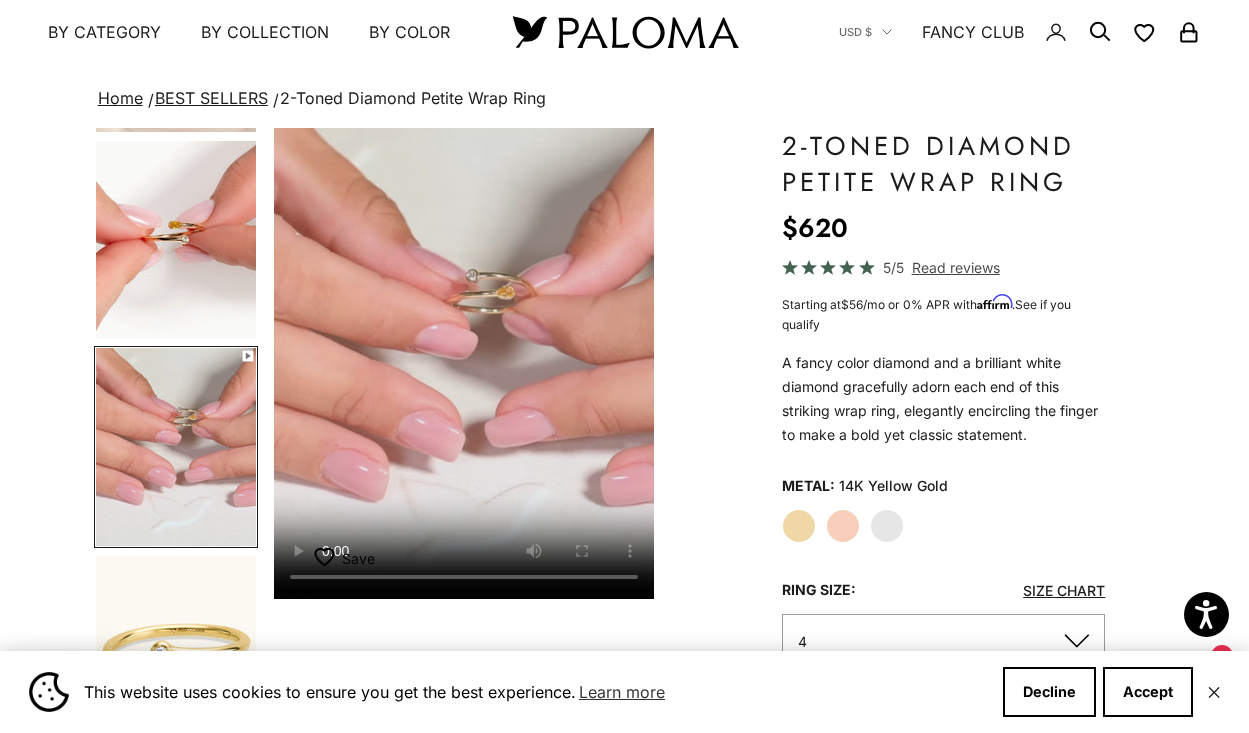 click on "White Gold" 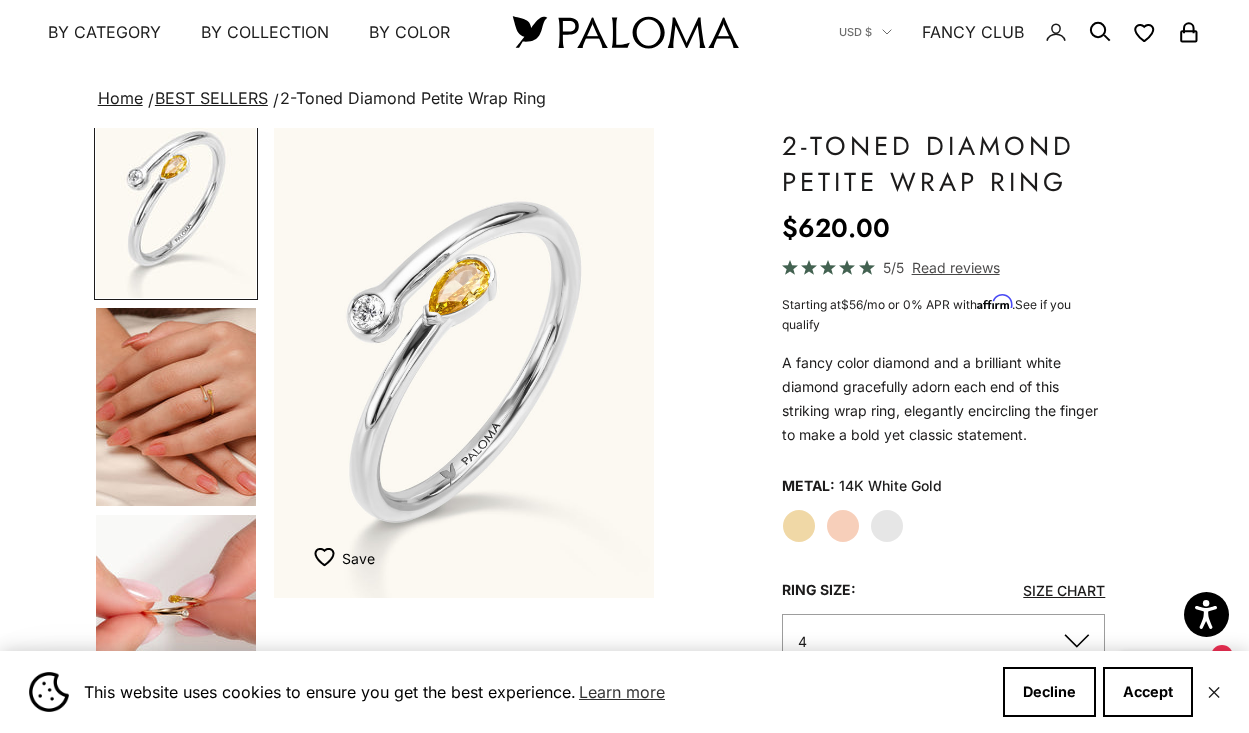 scroll, scrollTop: 0, scrollLeft: 0, axis: both 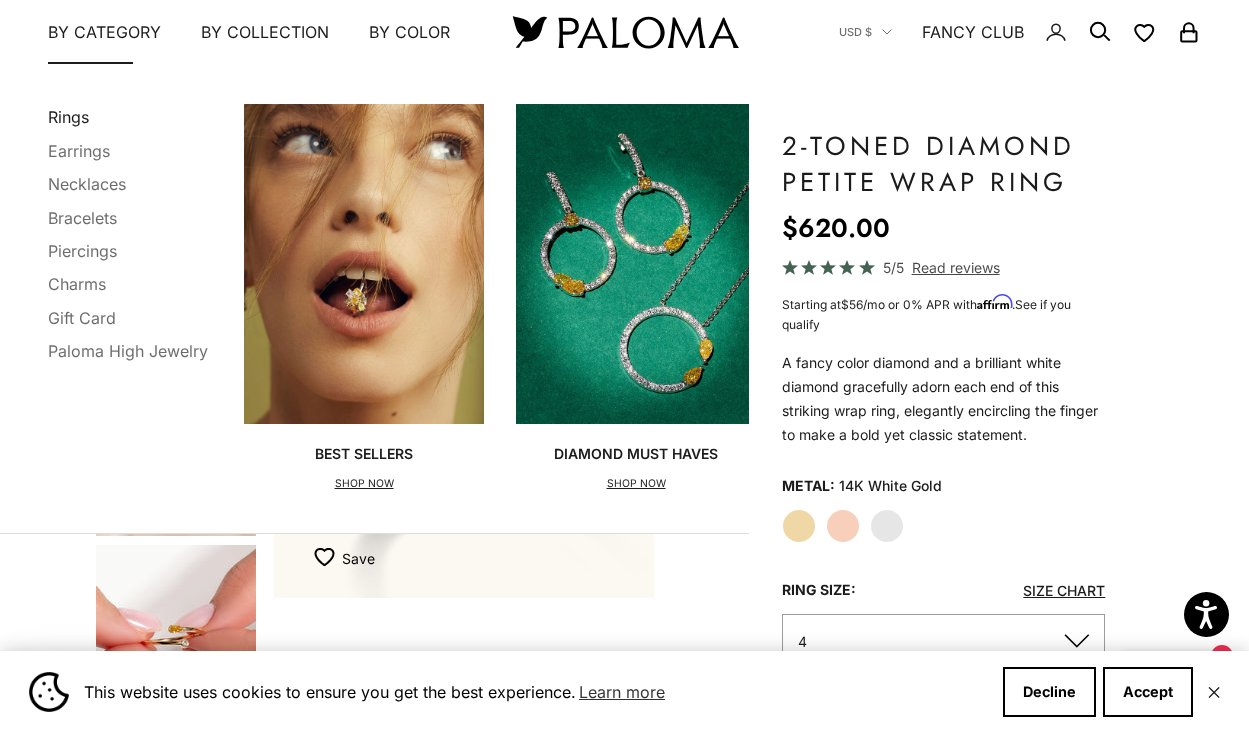 click on "Rings" at bounding box center (68, 117) 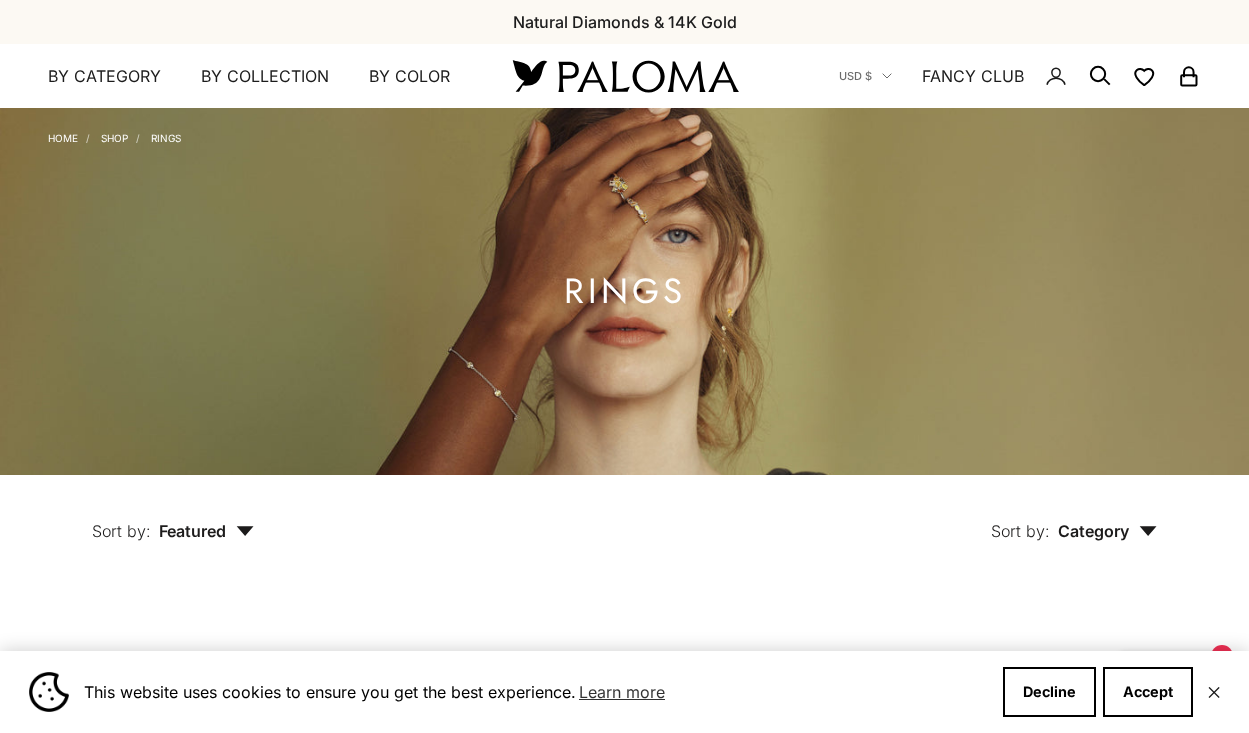 scroll, scrollTop: 0, scrollLeft: 0, axis: both 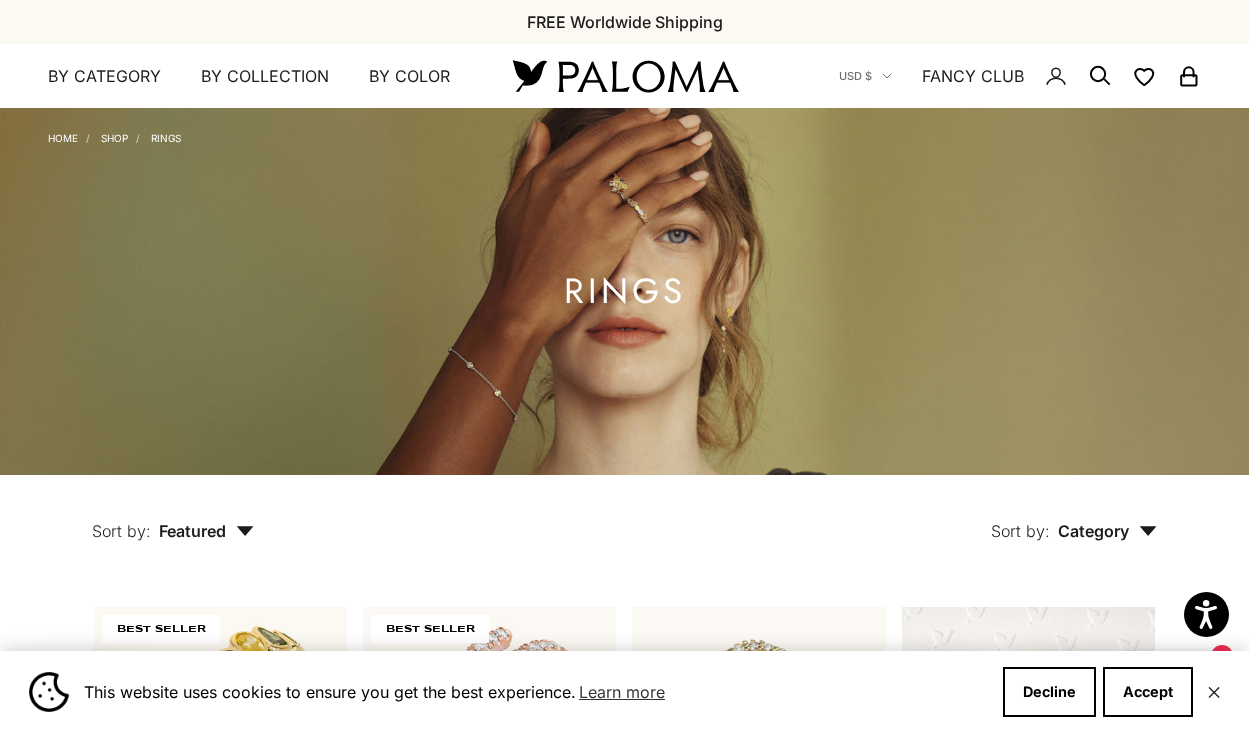 click on "Featured" at bounding box center (206, 531) 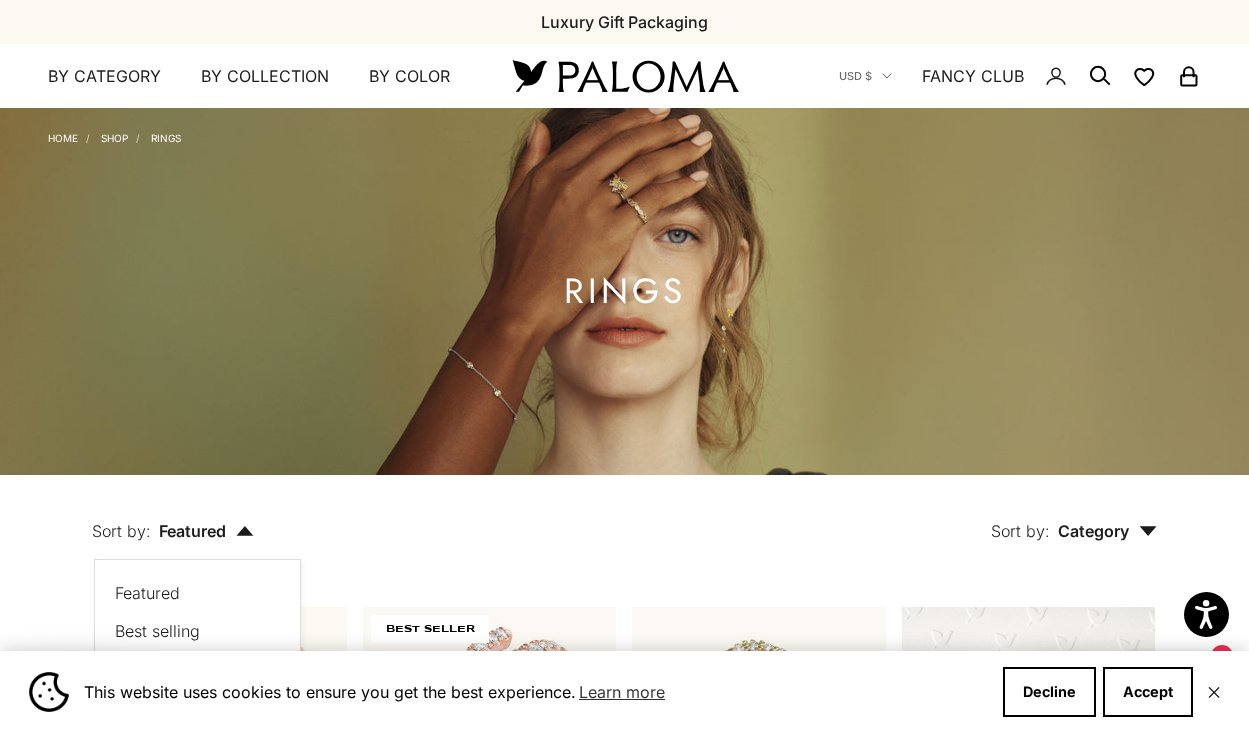 type 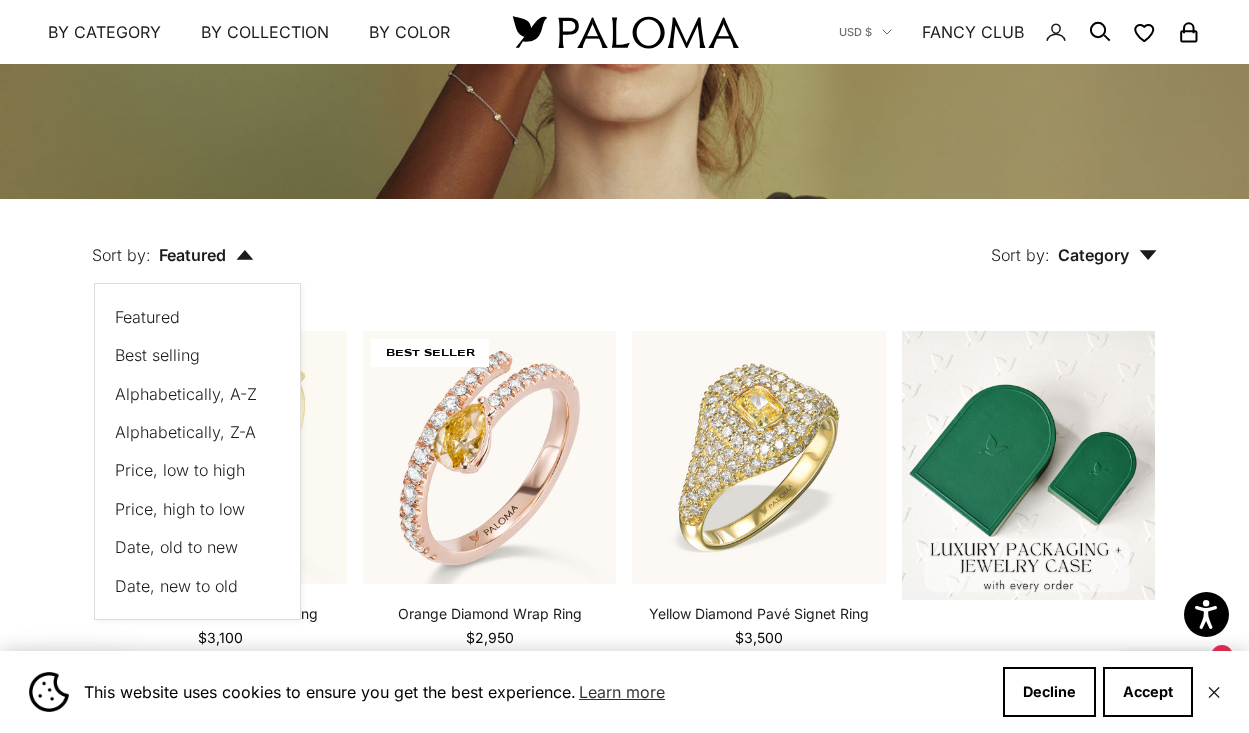 scroll, scrollTop: 280, scrollLeft: 0, axis: vertical 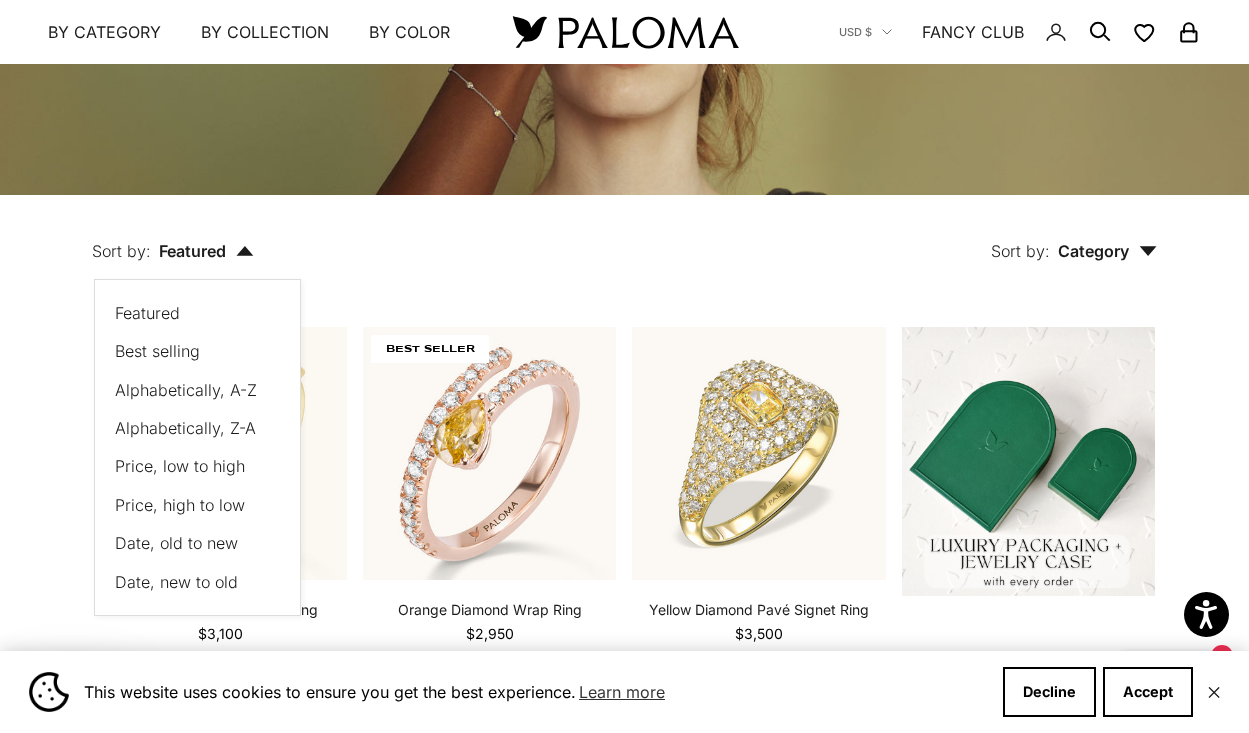 click on "Price, low to high" at bounding box center [180, 466] 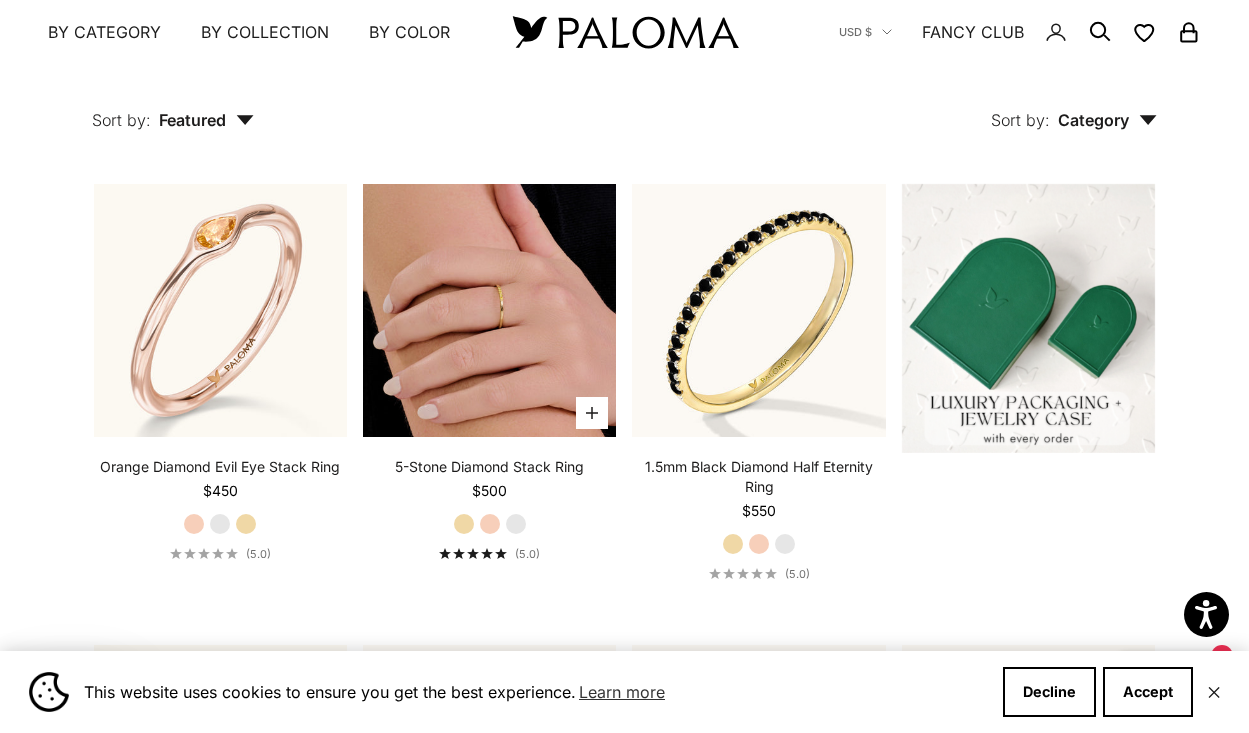 scroll, scrollTop: 439, scrollLeft: 0, axis: vertical 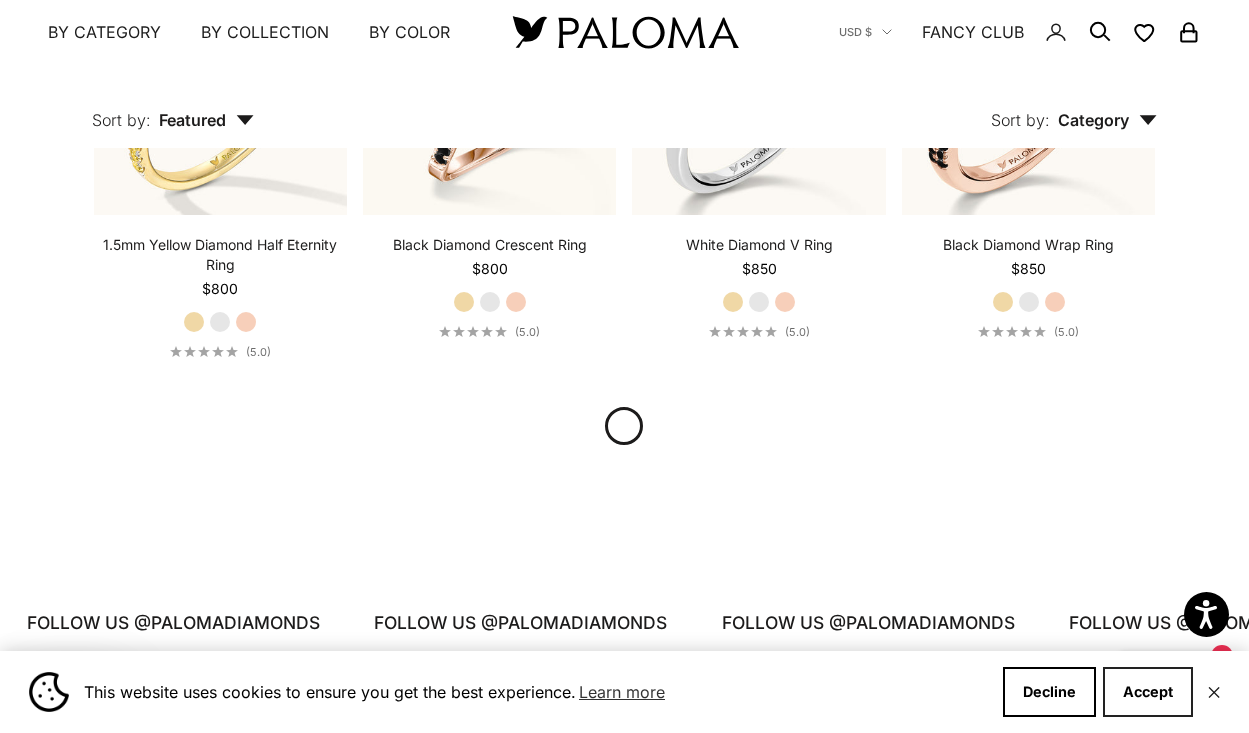 click on "Accept" at bounding box center (1148, 692) 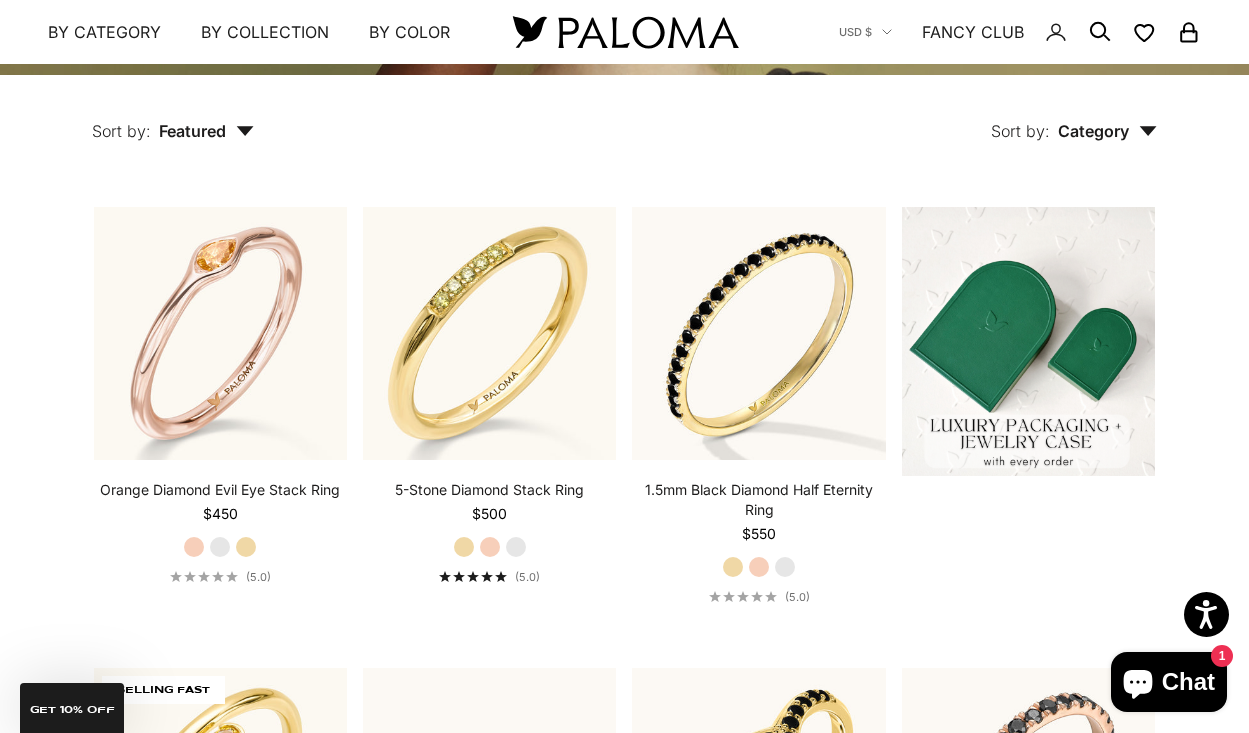 scroll, scrollTop: 398, scrollLeft: 0, axis: vertical 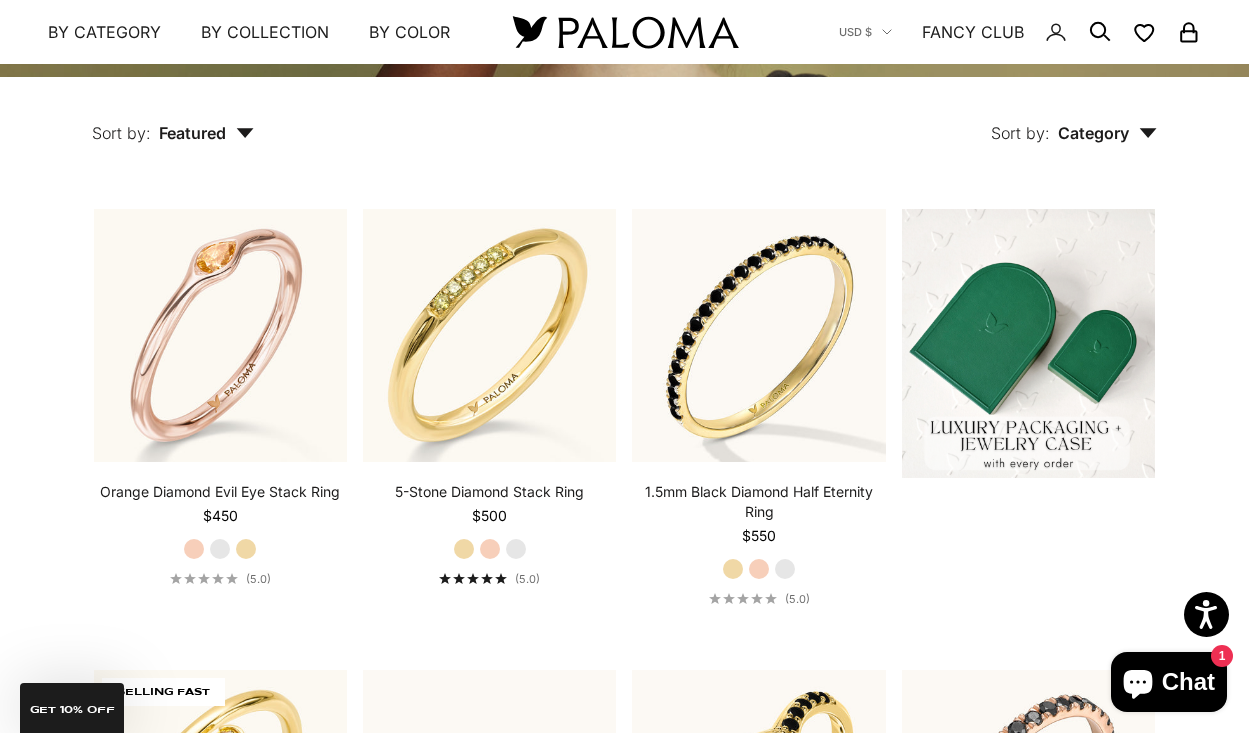 click 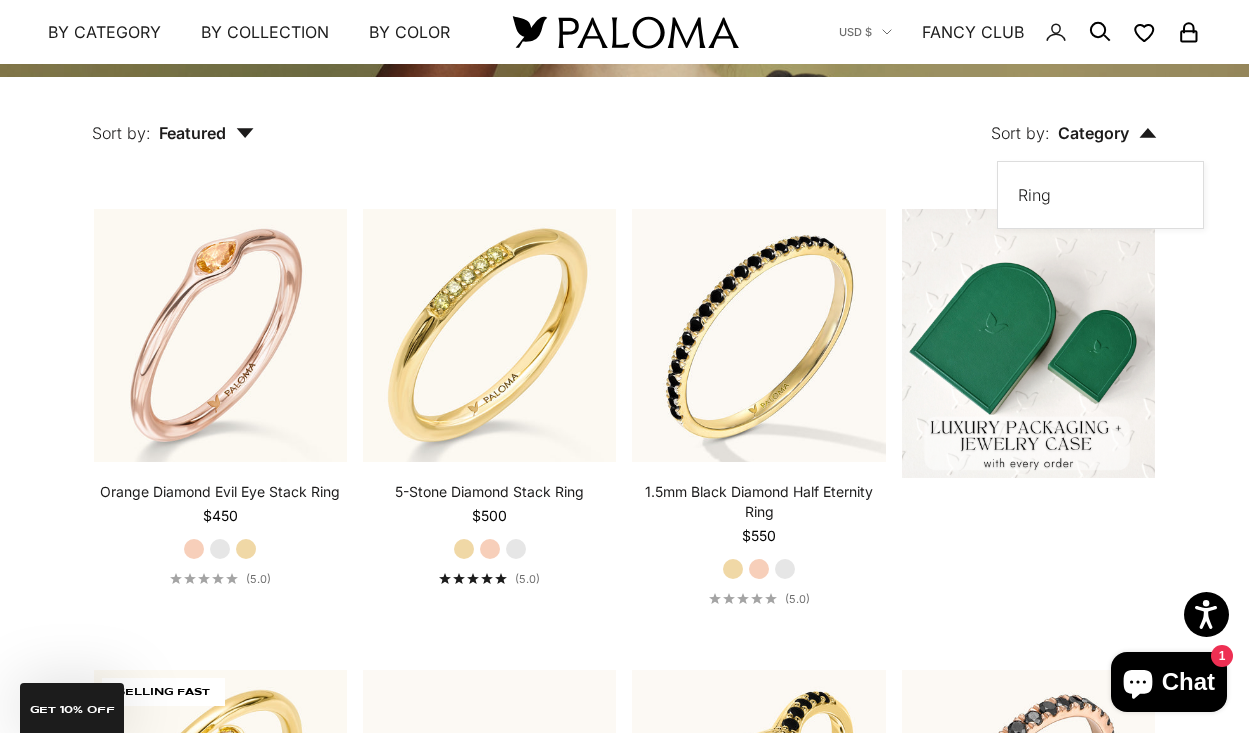 click 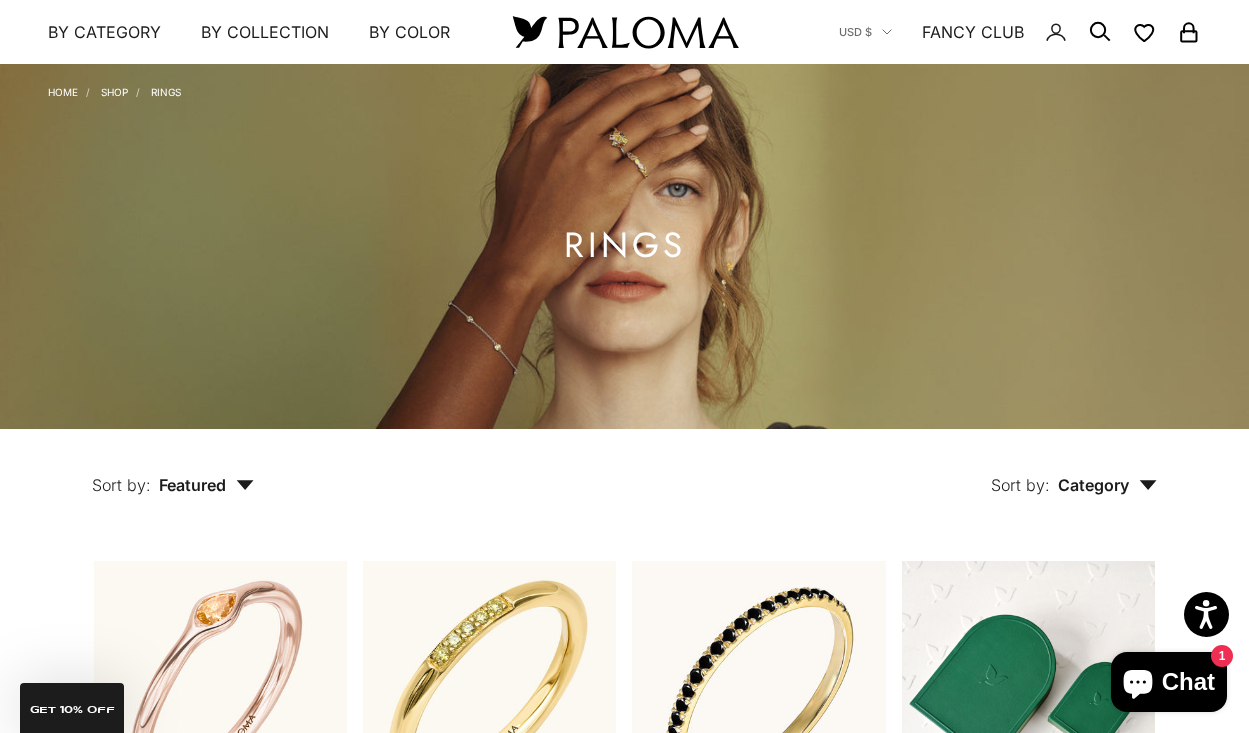 scroll, scrollTop: 43, scrollLeft: 0, axis: vertical 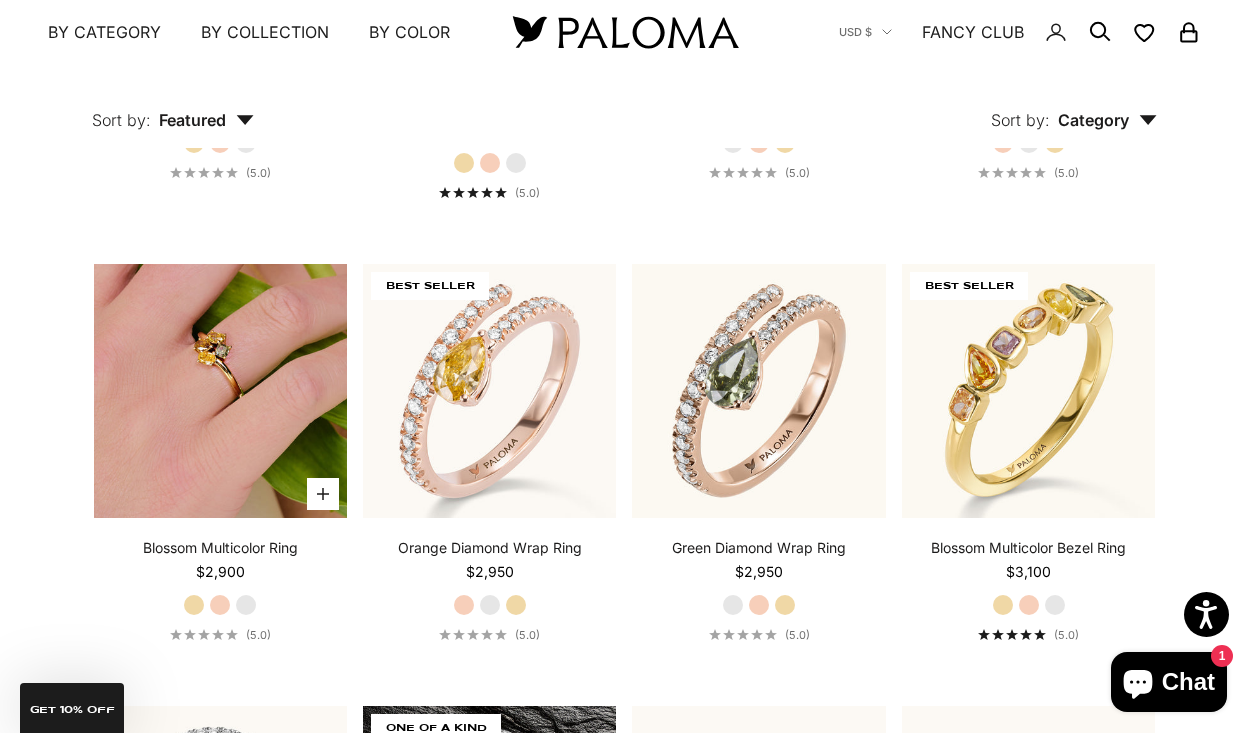 click at bounding box center (220, 390) 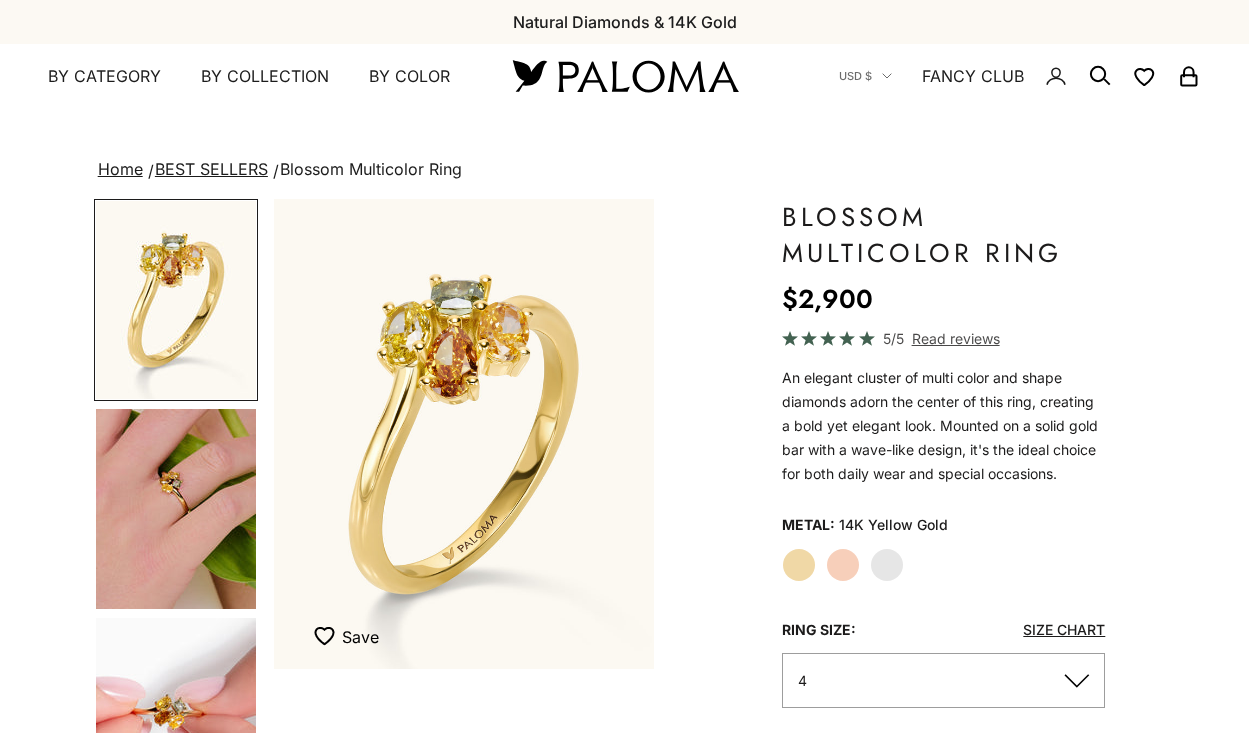 scroll, scrollTop: 0, scrollLeft: 0, axis: both 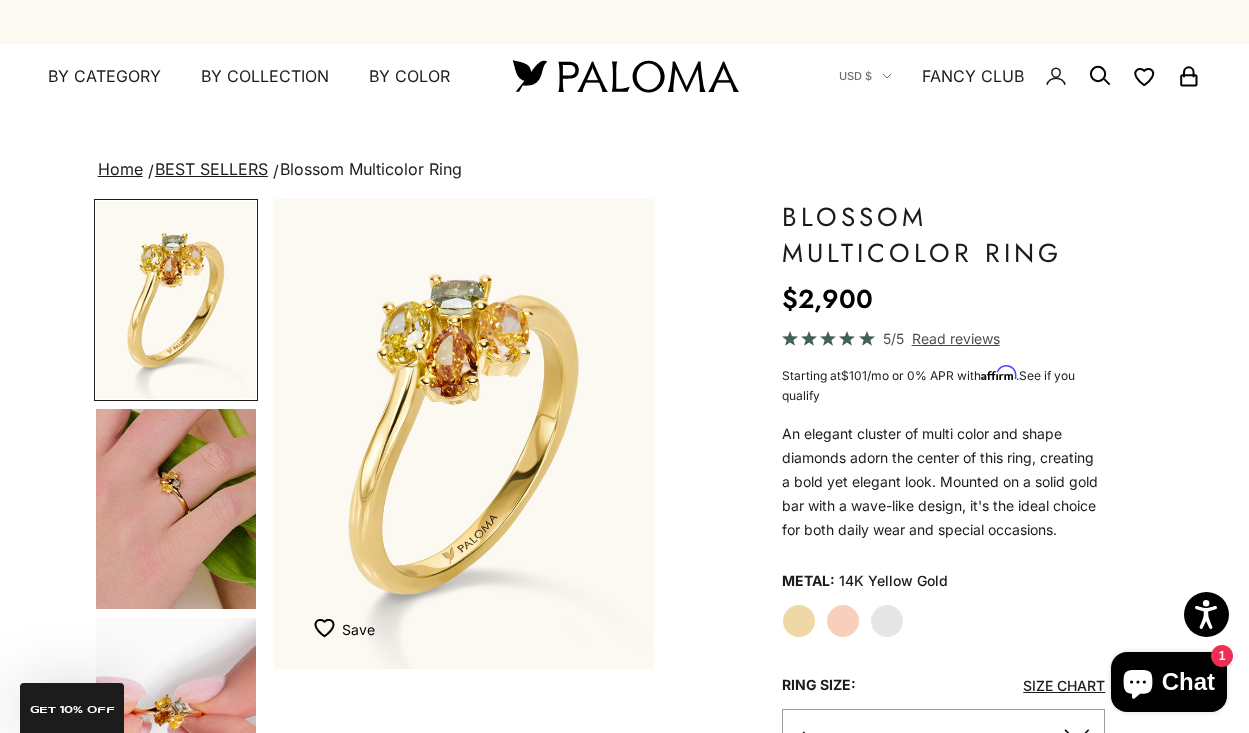 click at bounding box center [176, 717] 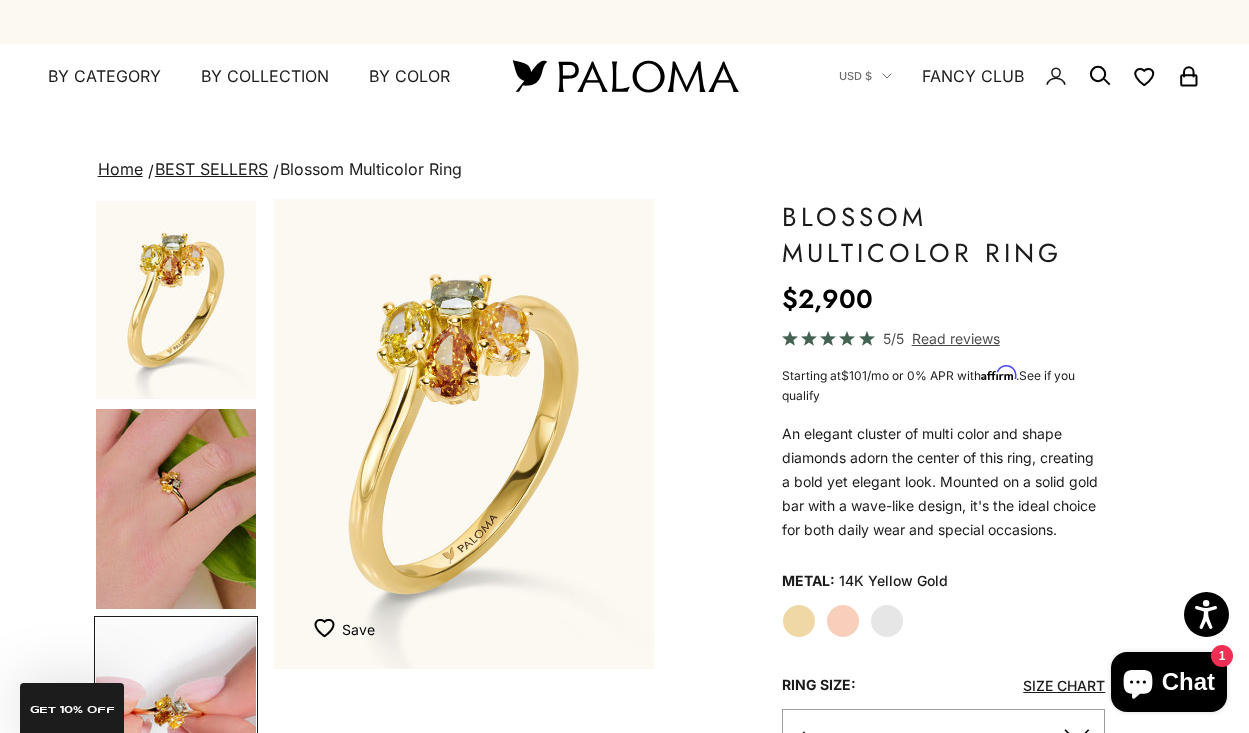 scroll, scrollTop: 0, scrollLeft: 150, axis: horizontal 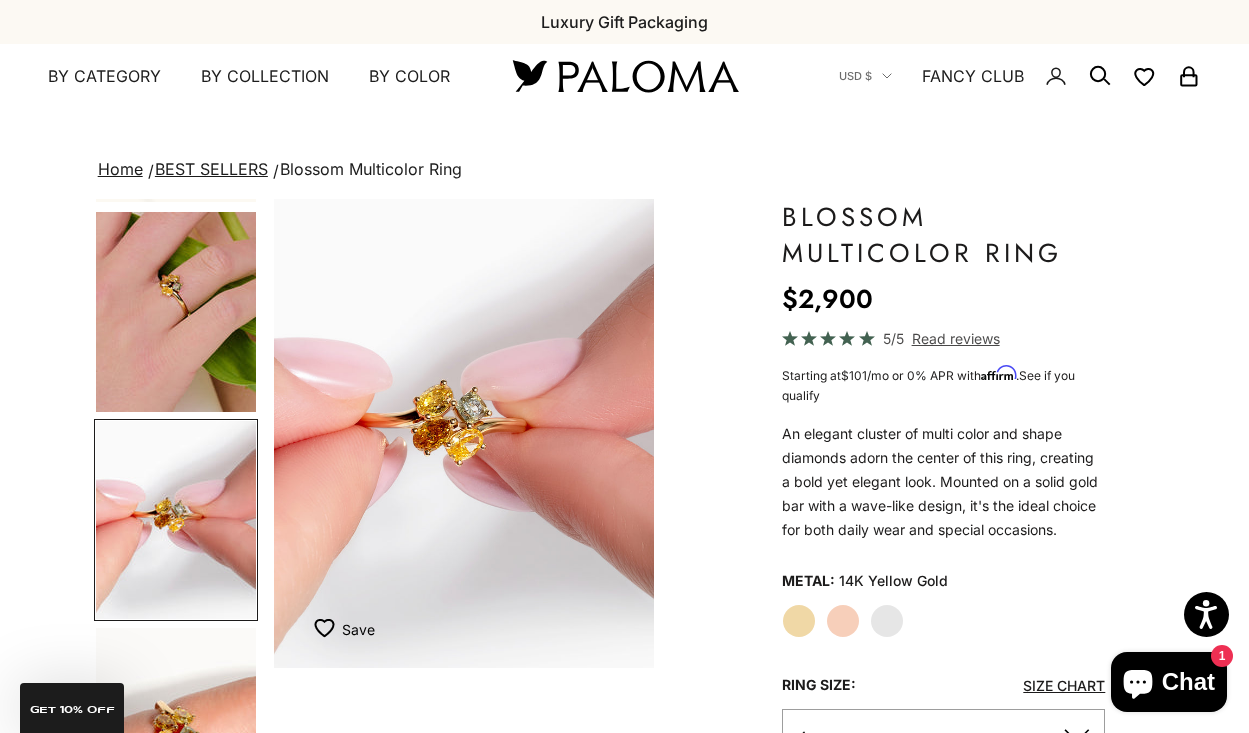 click at bounding box center (176, 727) 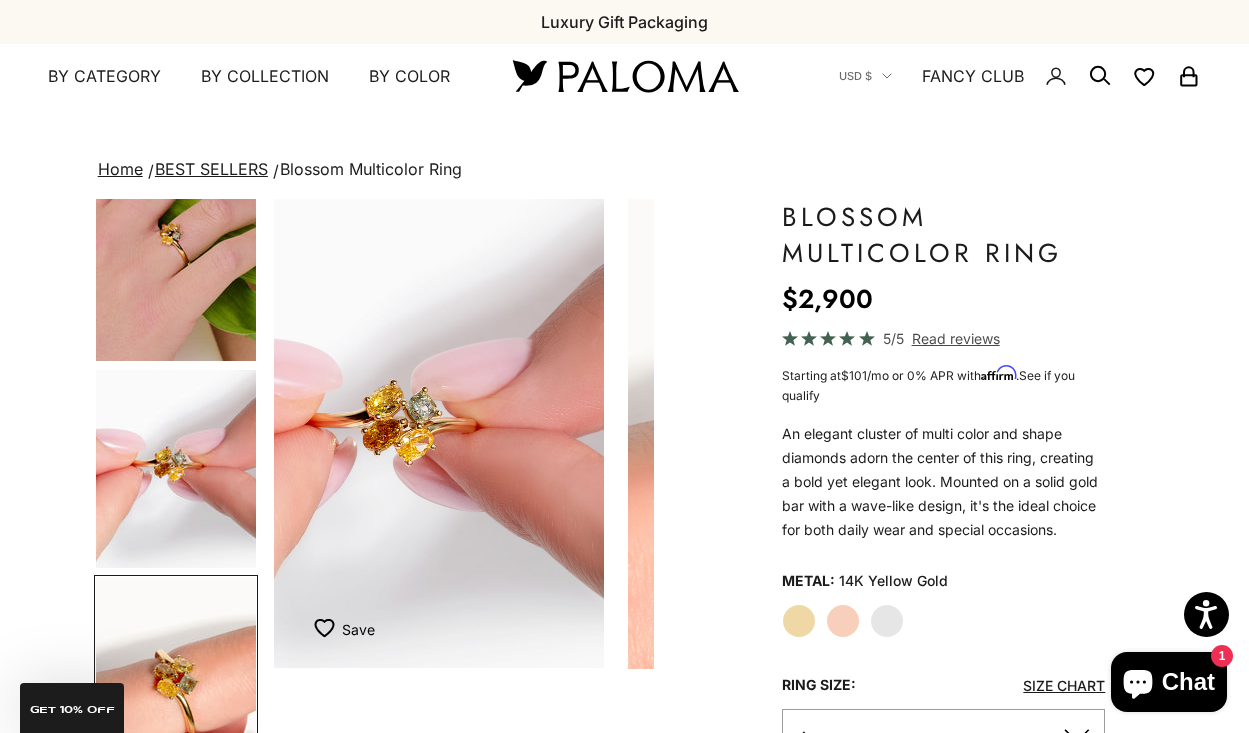 scroll, scrollTop: 0, scrollLeft: 1005, axis: horizontal 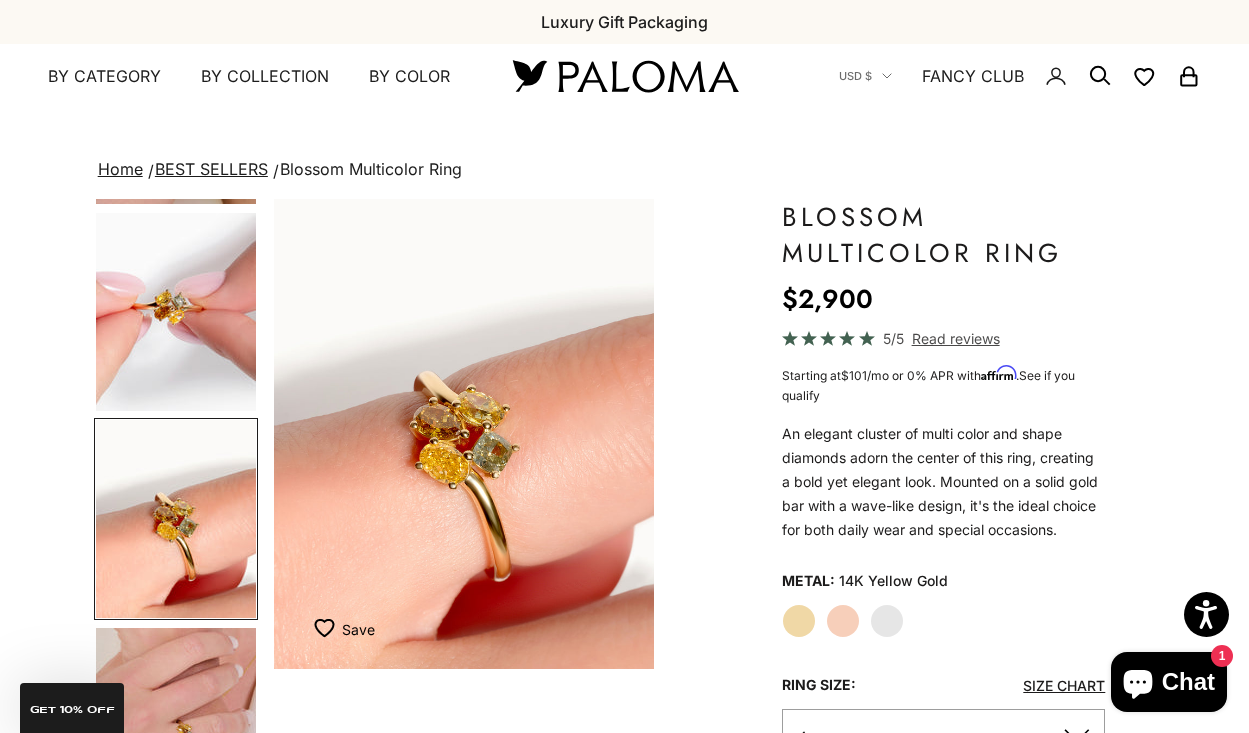 click at bounding box center (176, 728) 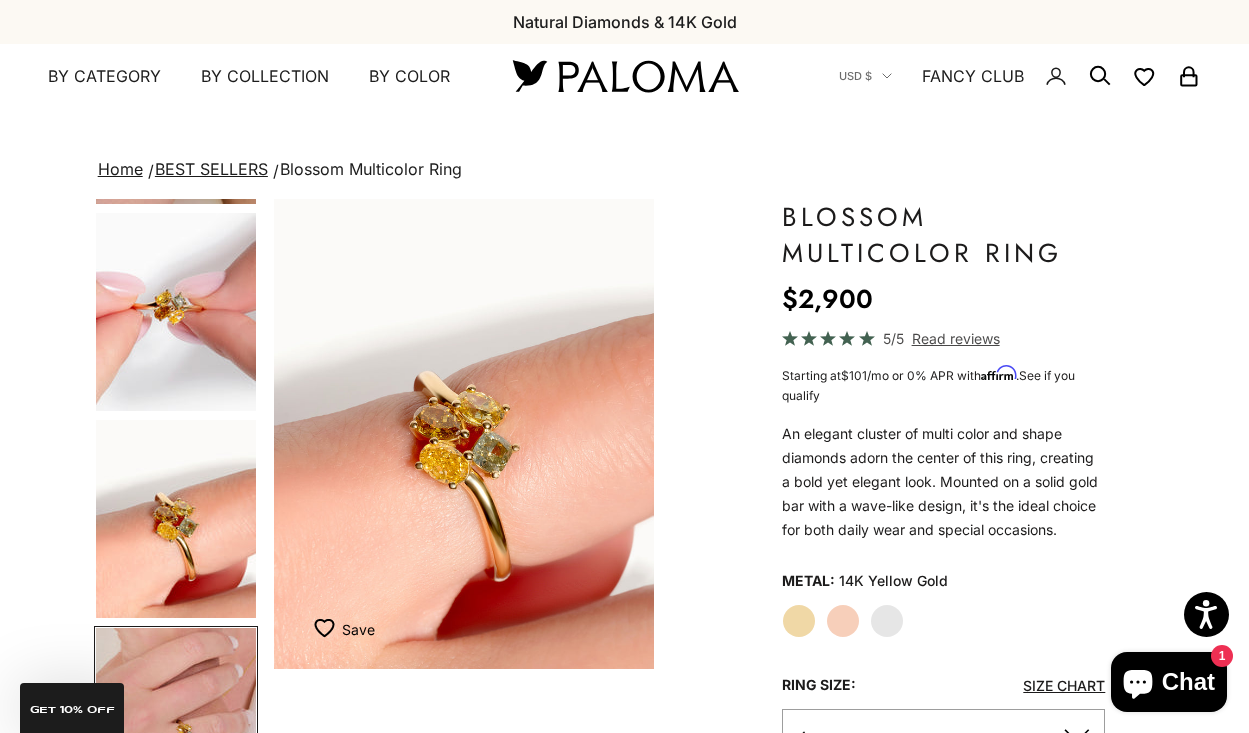 scroll, scrollTop: 0, scrollLeft: 1408, axis: horizontal 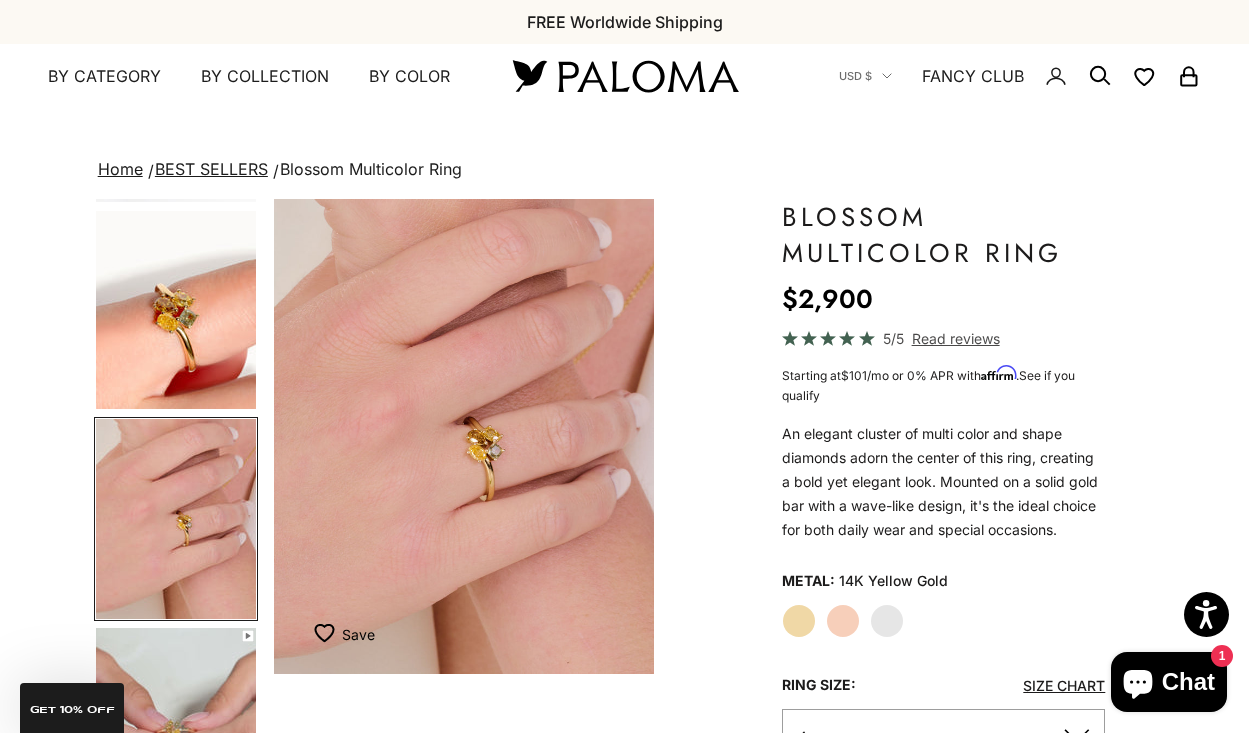 click on "White Gold" 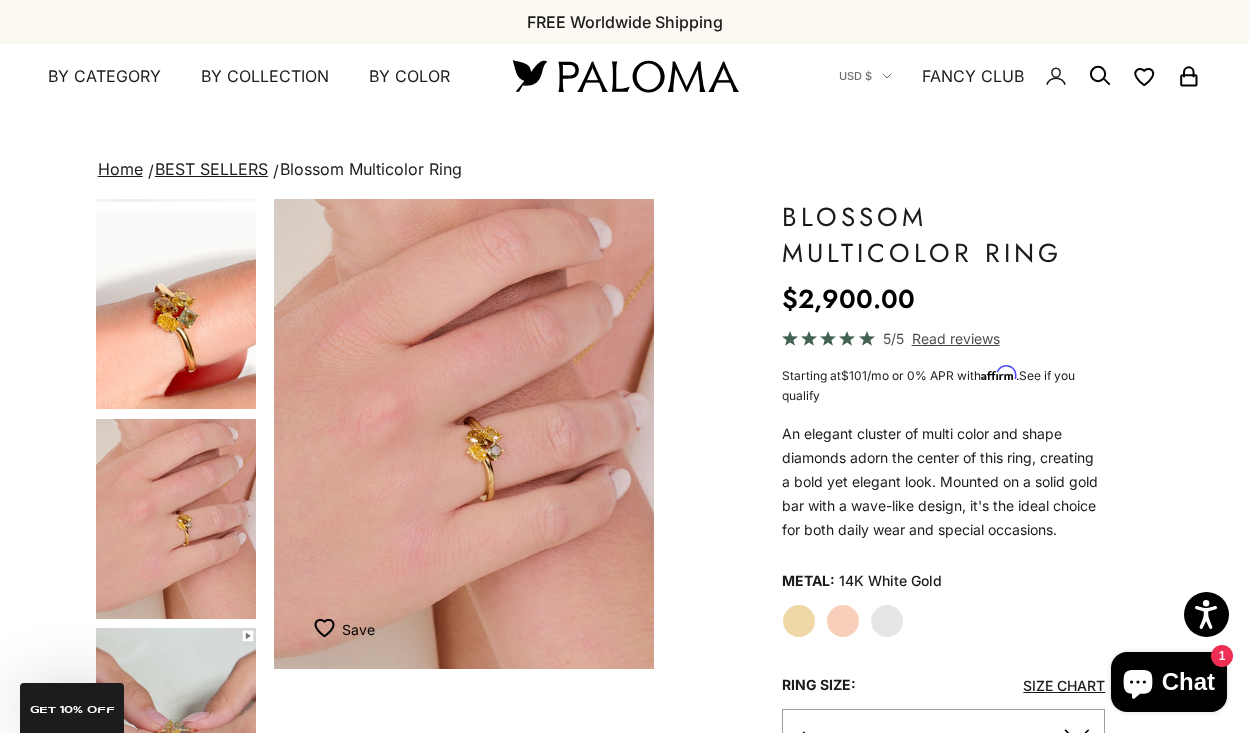 scroll, scrollTop: 0, scrollLeft: 0, axis: both 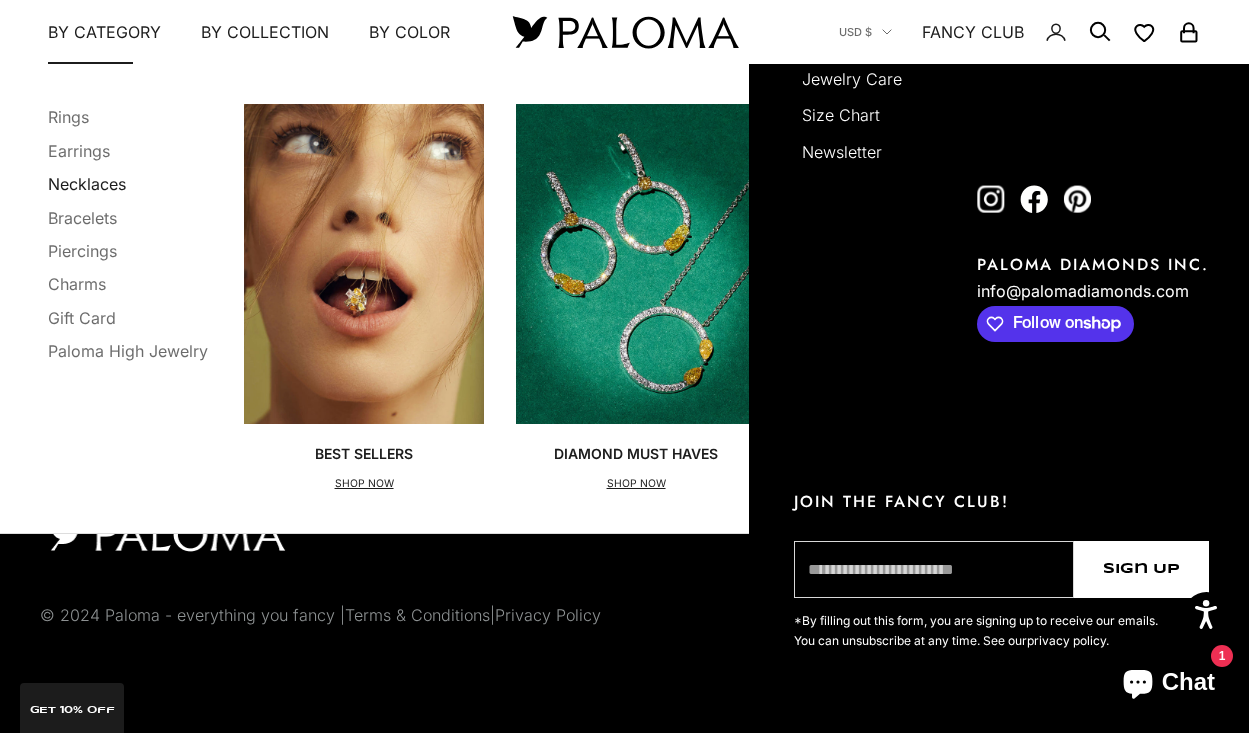 click on "Necklaces" at bounding box center [87, 184] 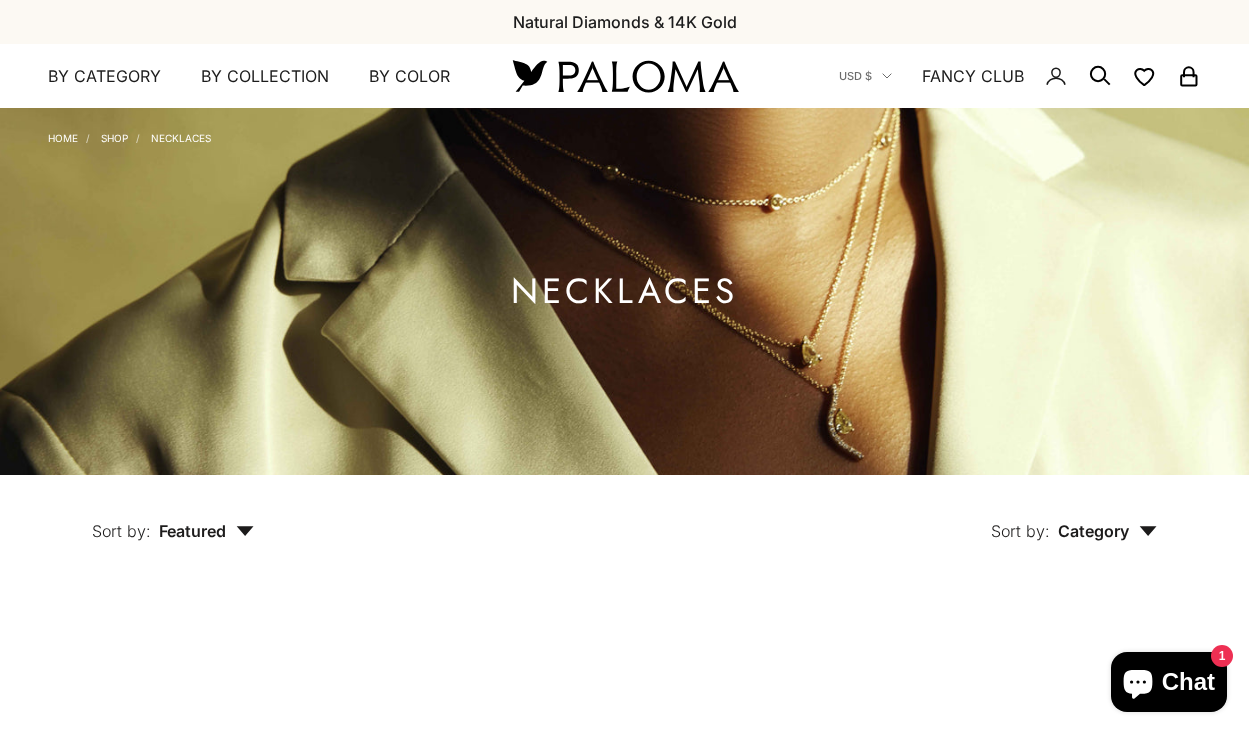 scroll, scrollTop: 0, scrollLeft: 0, axis: both 